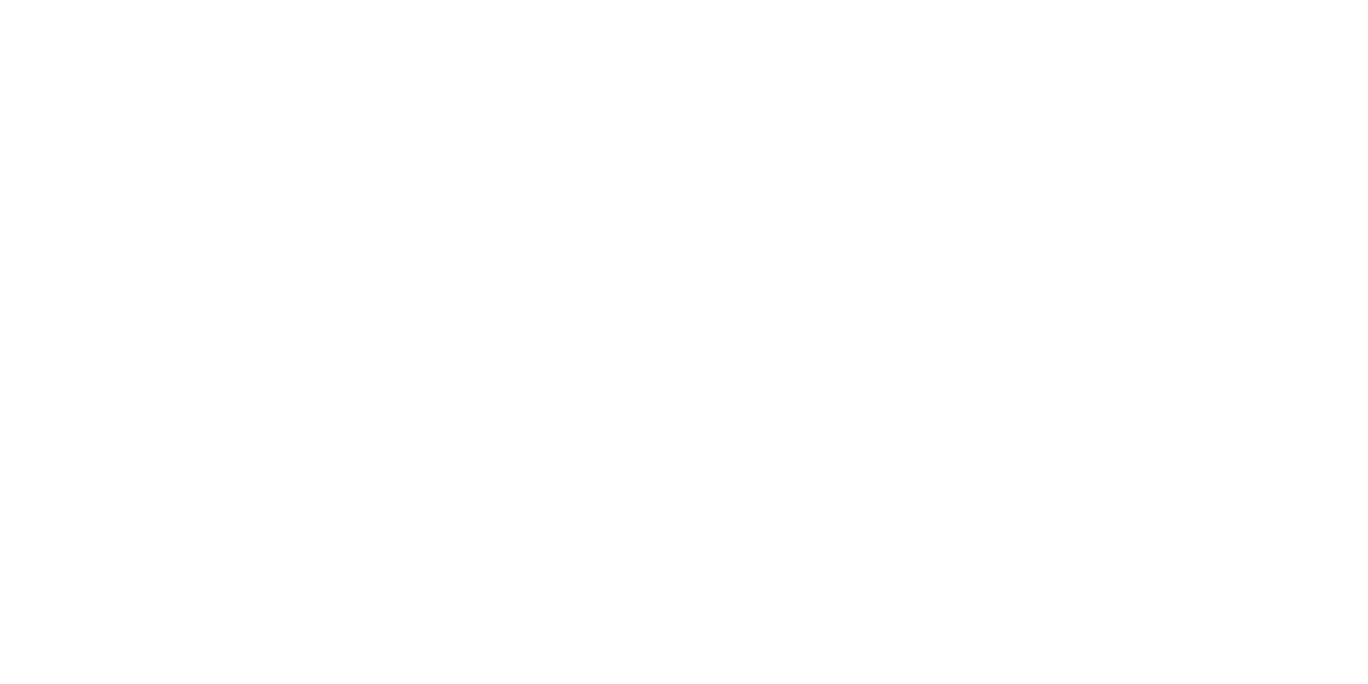scroll, scrollTop: 0, scrollLeft: 0, axis: both 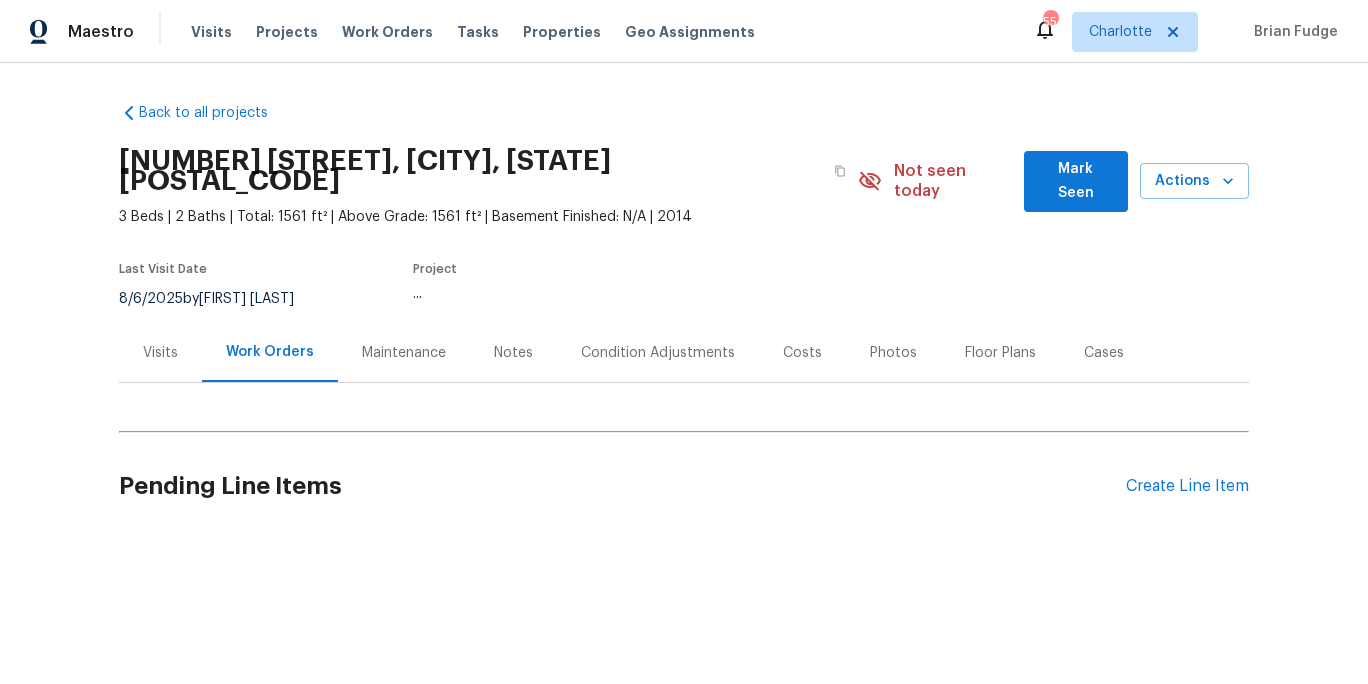 click on "Costs" at bounding box center (802, 353) 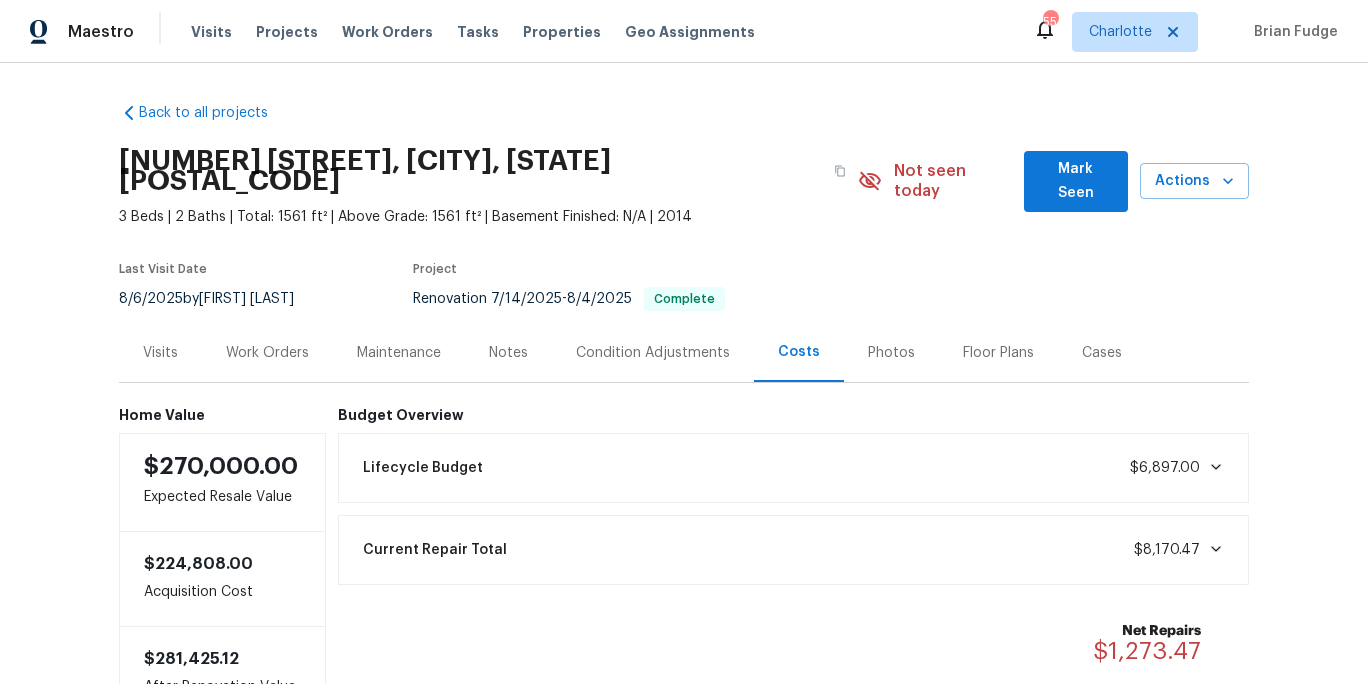 click on "Photos" at bounding box center [891, 353] 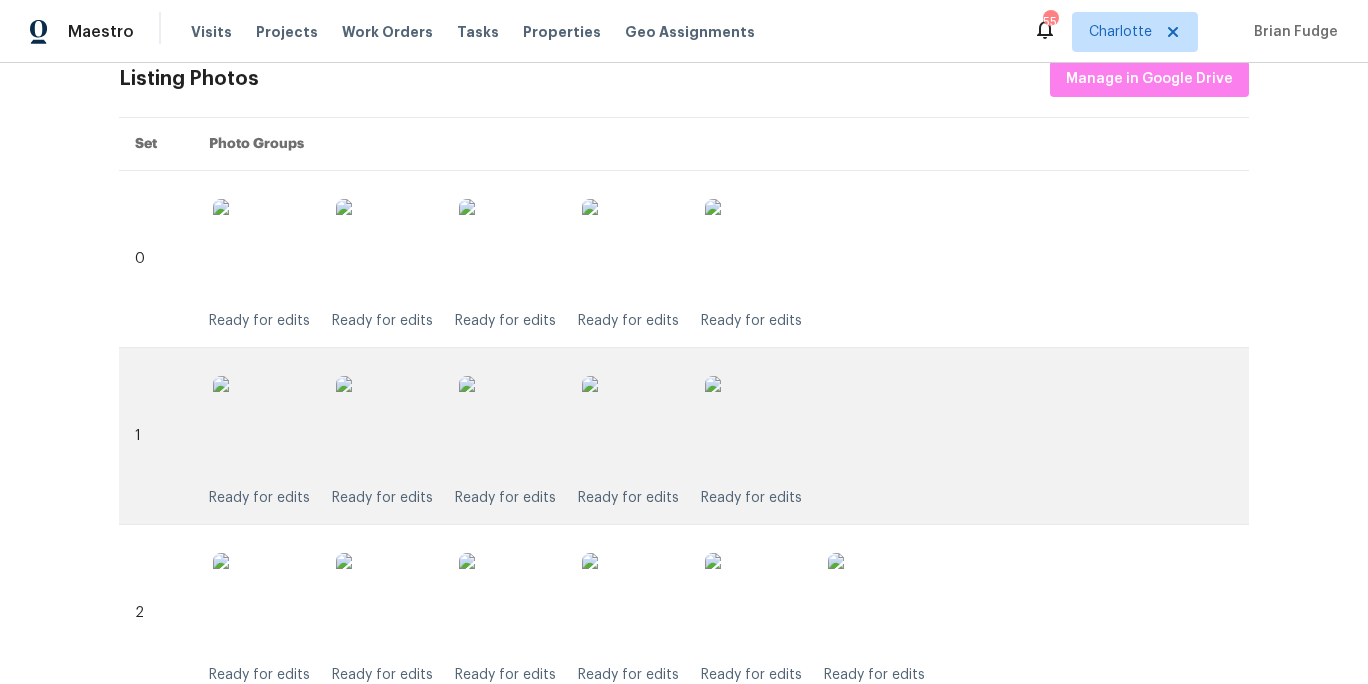 scroll, scrollTop: 455, scrollLeft: 0, axis: vertical 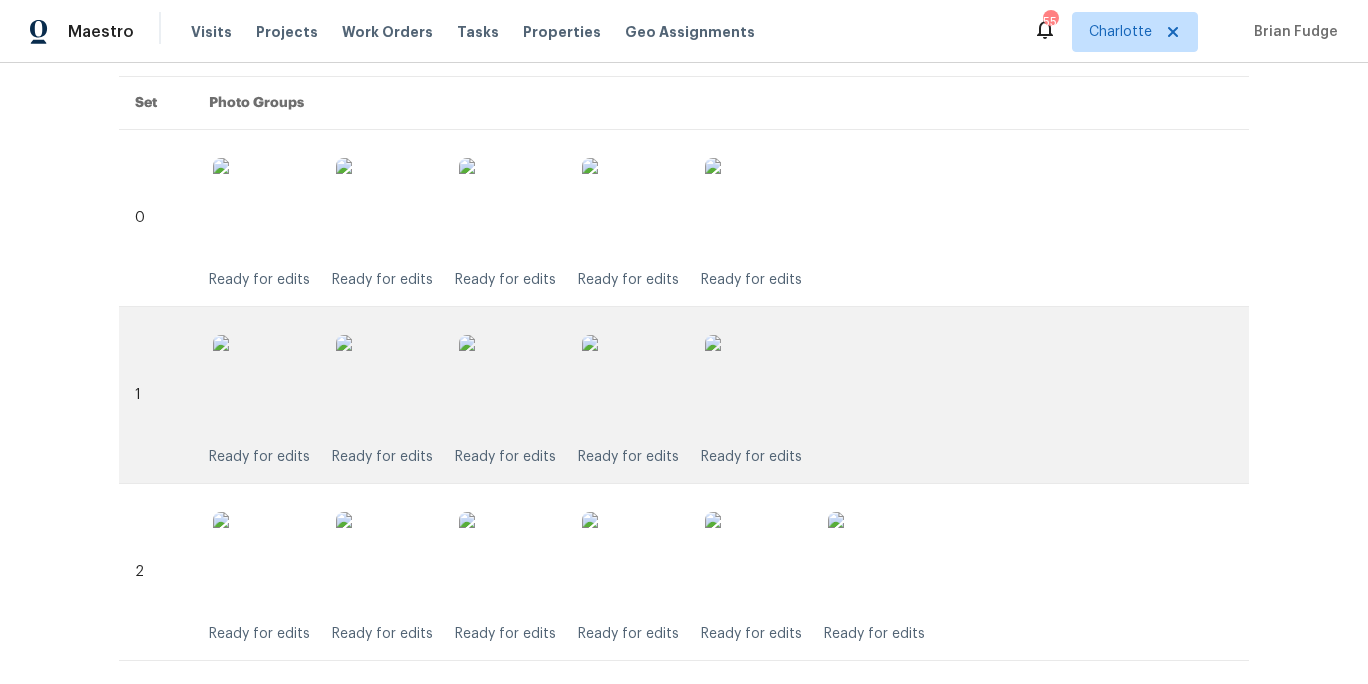click at bounding box center (509, 385) 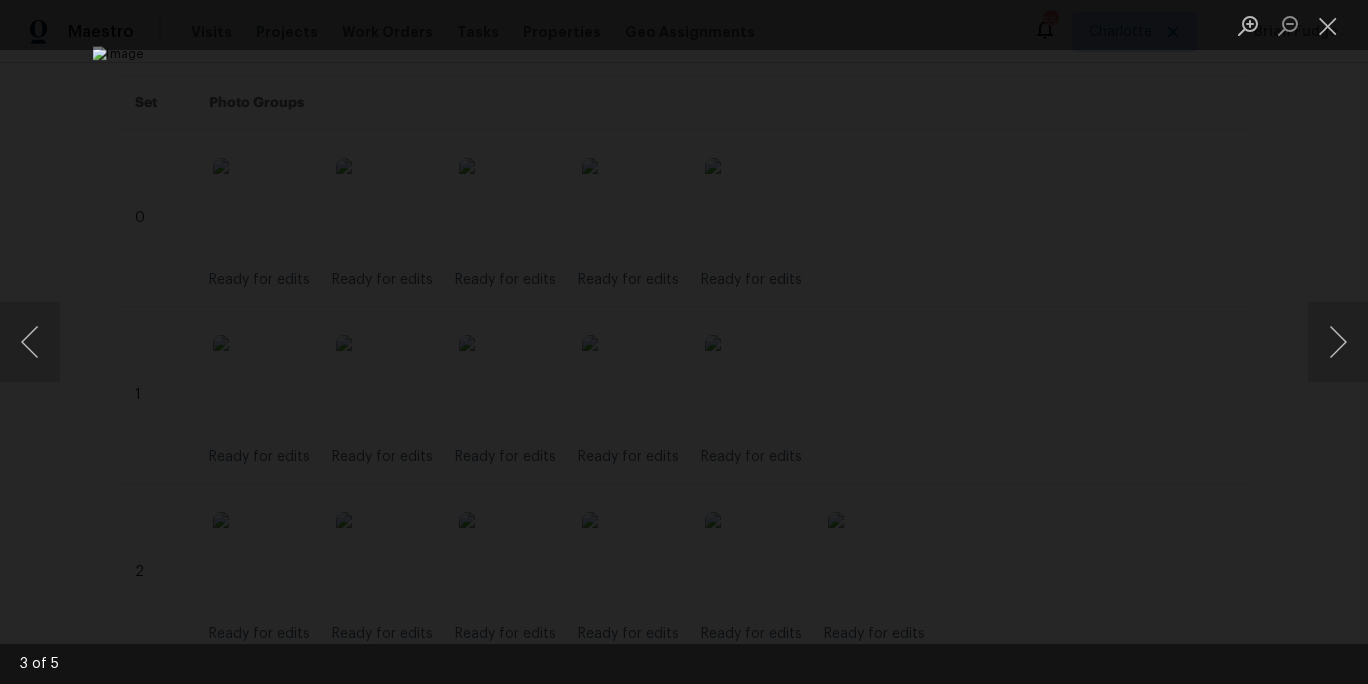 click at bounding box center (684, 342) 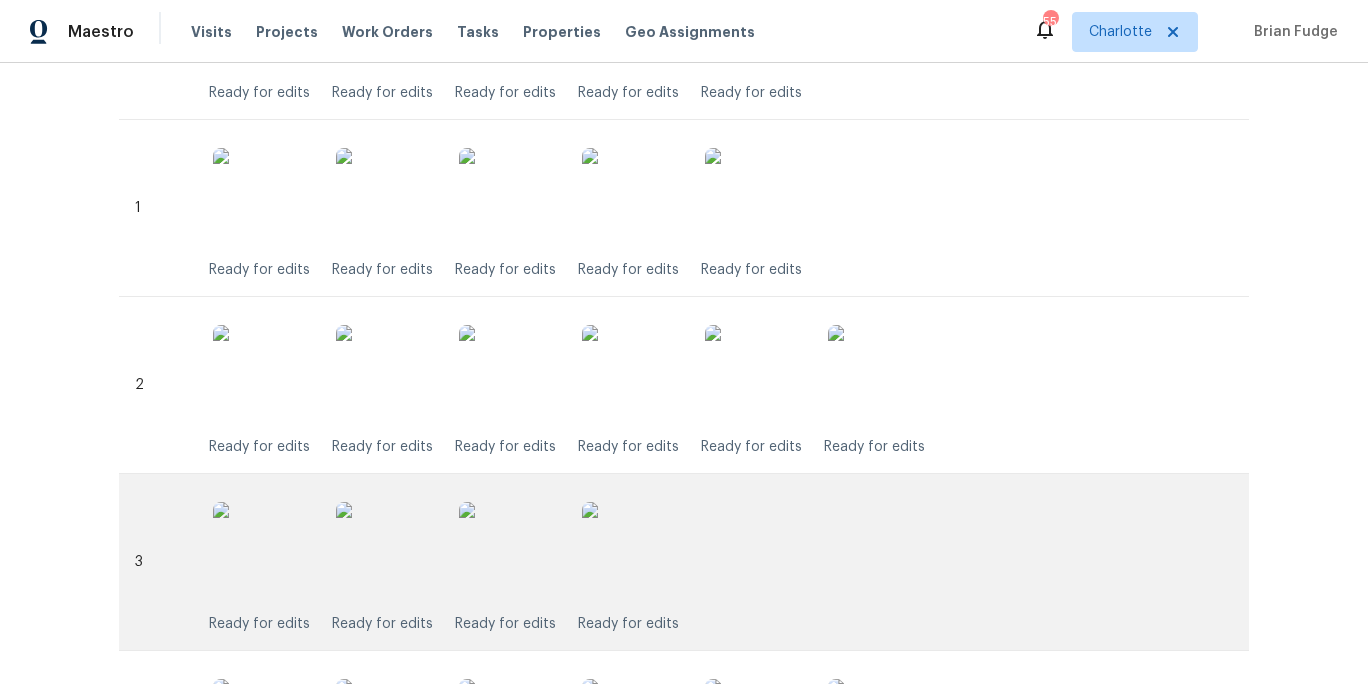 scroll, scrollTop: 793, scrollLeft: 0, axis: vertical 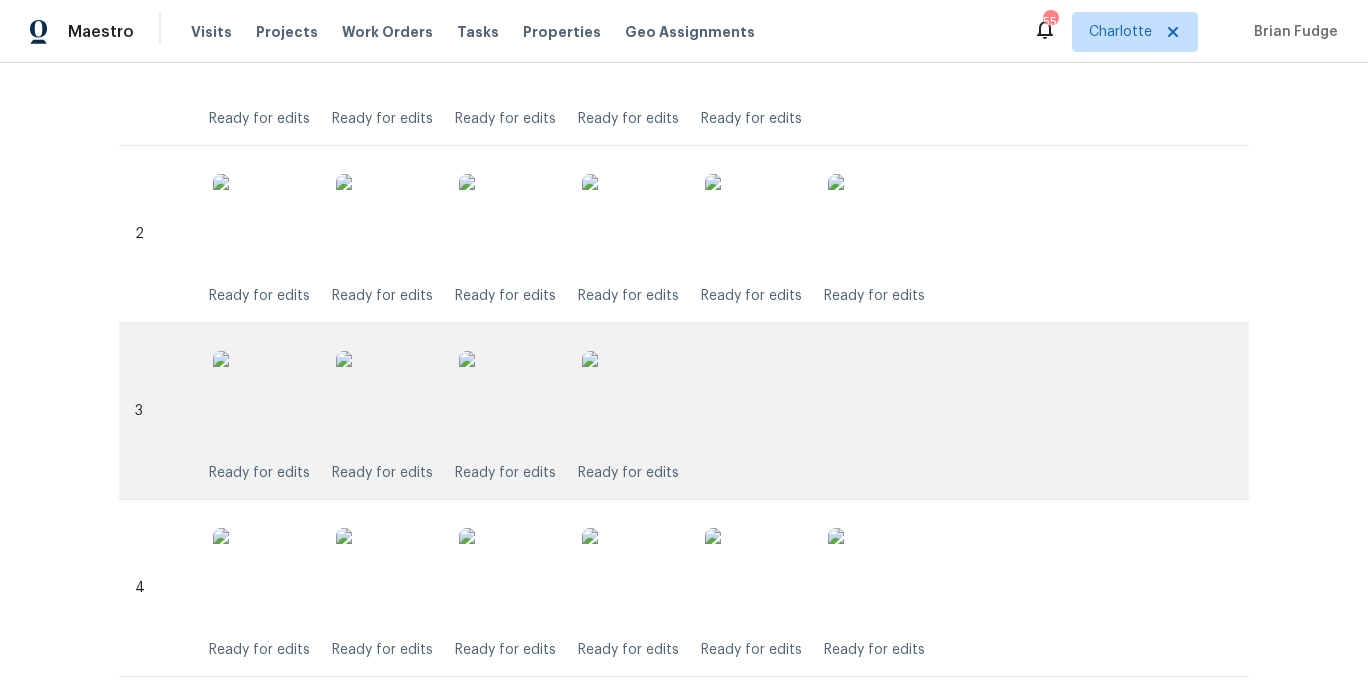 click on "Ready for edits Ready for edits Ready for edits Ready for edits" at bounding box center [721, 411] 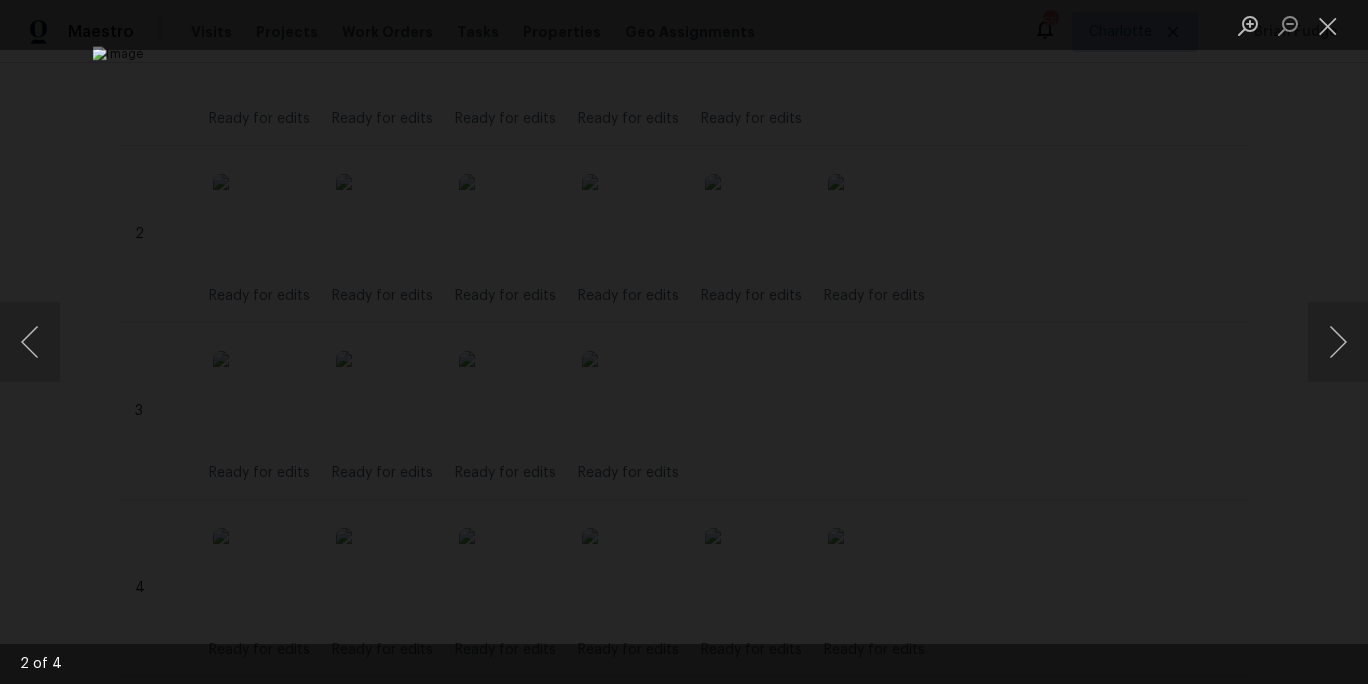 click at bounding box center (684, 342) 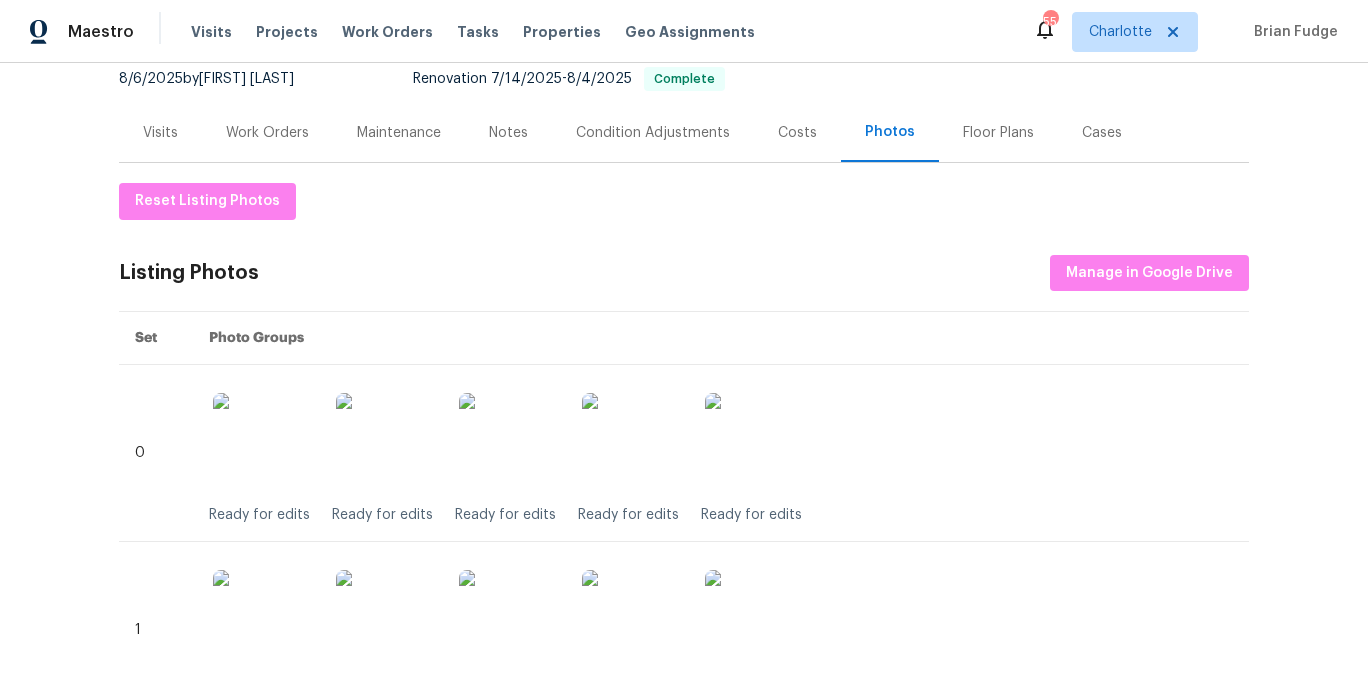 scroll, scrollTop: 0, scrollLeft: 0, axis: both 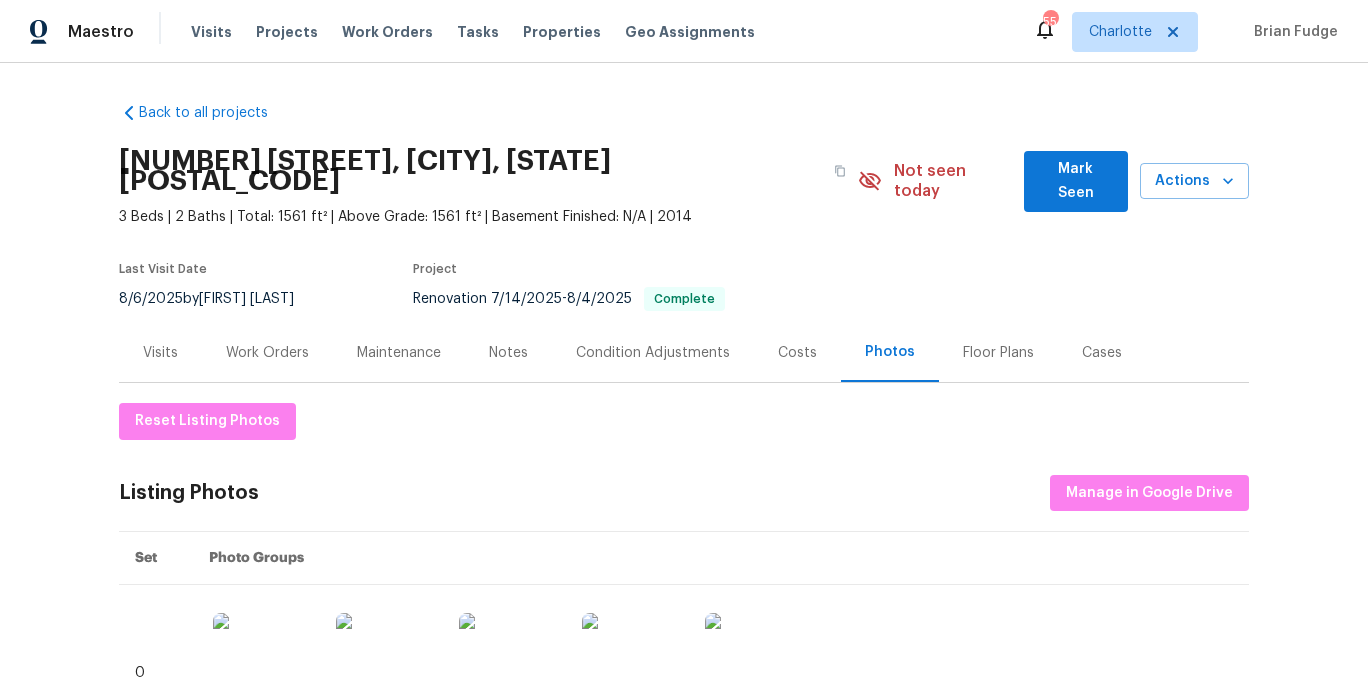 click on "4832 Old Towne Village Cir, Winston-Salem, NC 27040 3 Beds | 2 Baths | Total: 1561 ft² | Above Grade: 1561 ft² | Basement Finished: N/A | 2014 Not seen today Mark Seen Actions Last Visit Date 8/6/2025  by  Ken Romain   Project Renovation   7/14/2025  -  8/4/2025 Complete" at bounding box center (684, 229) 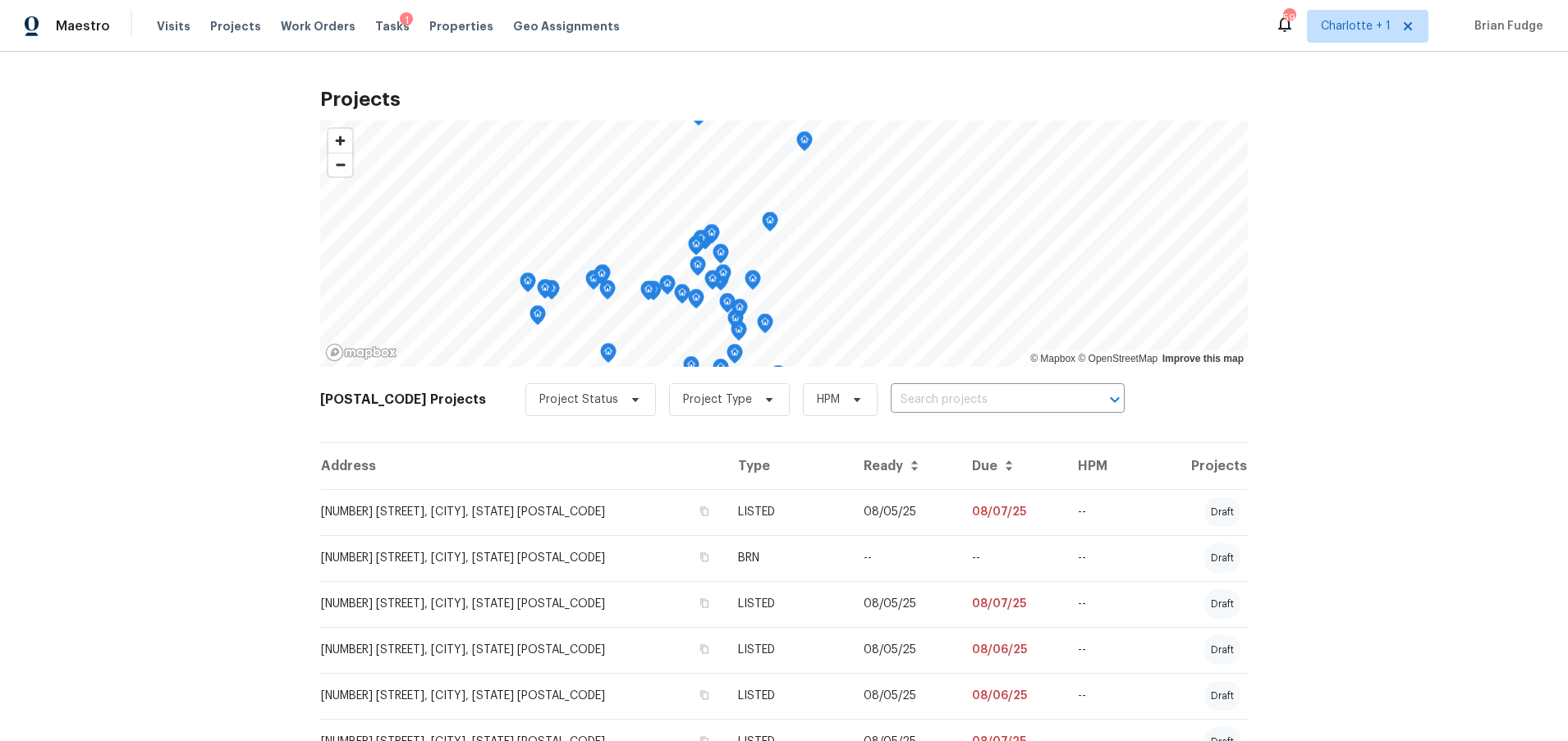 scroll, scrollTop: 0, scrollLeft: 0, axis: both 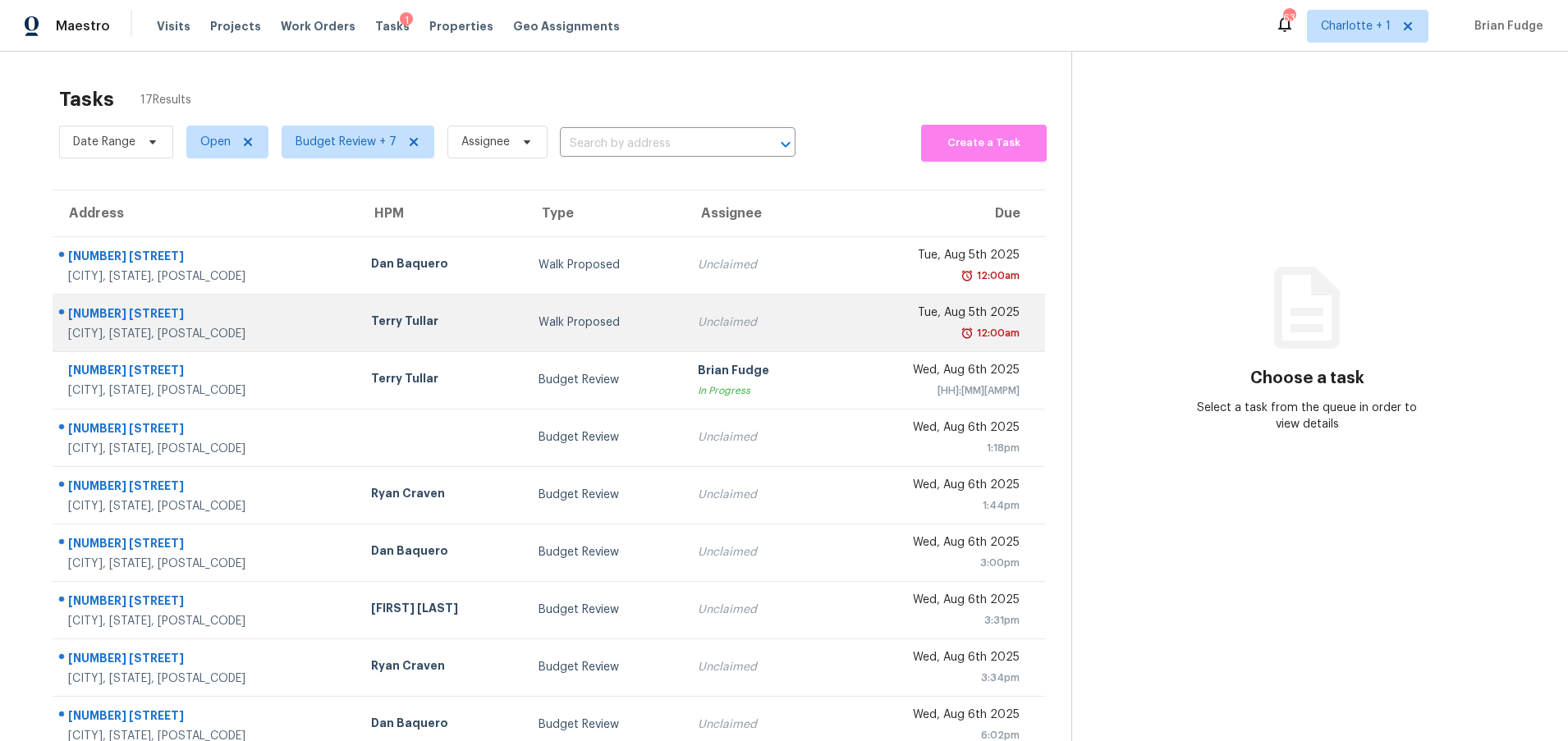 click on "Terry Tullar" at bounding box center (442, 322) 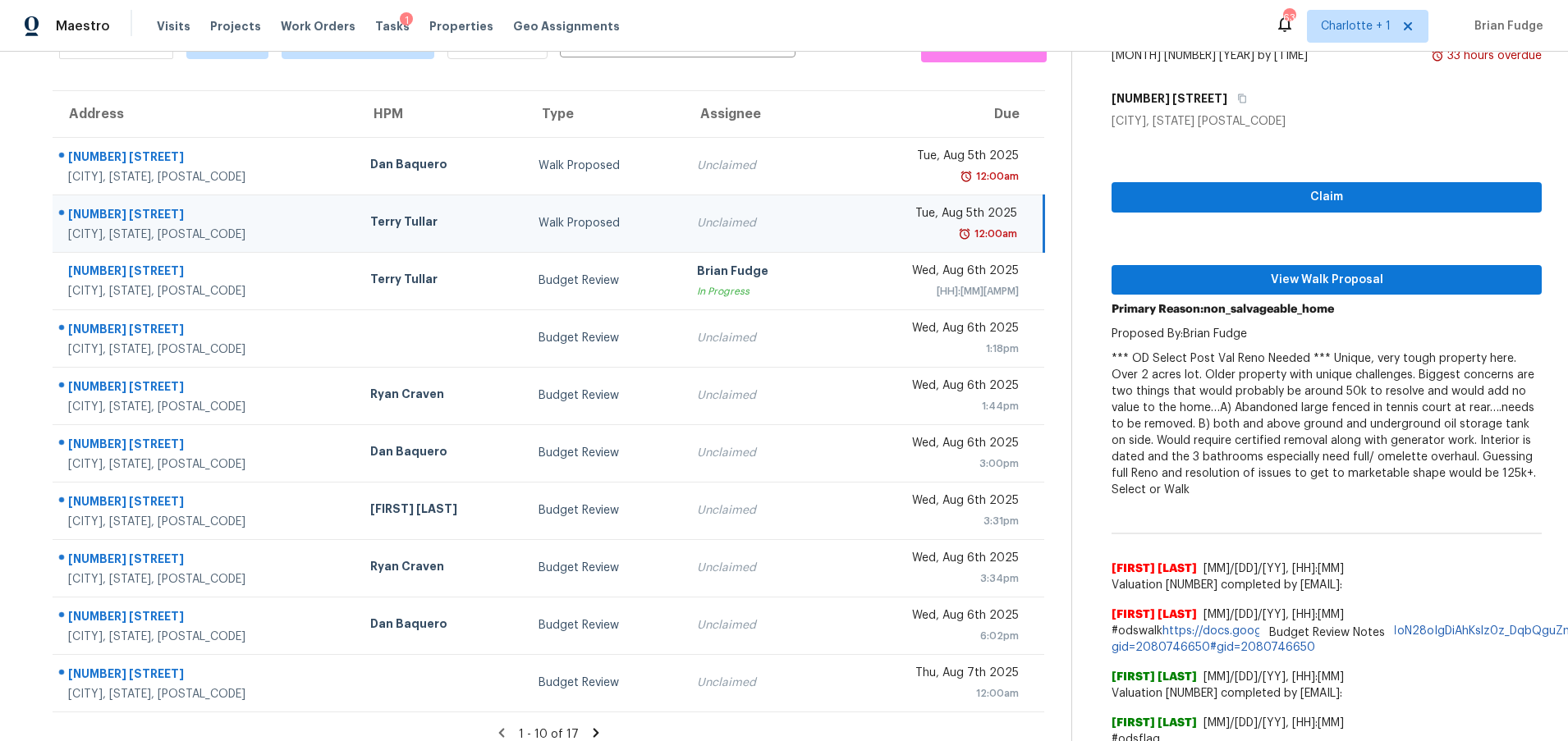 scroll, scrollTop: 100, scrollLeft: 0, axis: vertical 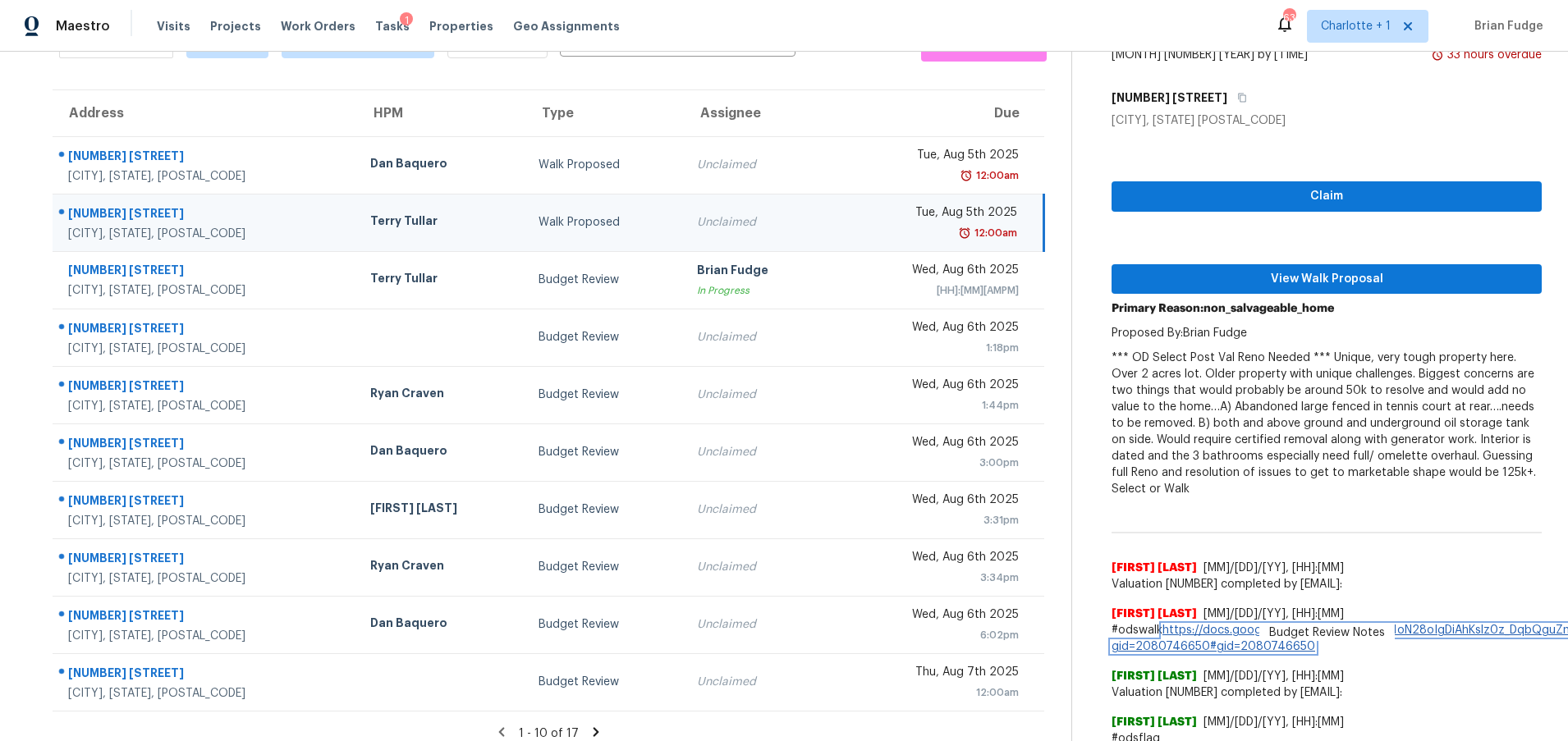 click on "https://docs.google.com/spreadsheets/d/1oN28oIgDiAhKslz0z_DqbQguZnwLQK7ijrgTnXCAG3A/edit?gid=2080746650#gid=2080746650" at bounding box center (1413, 638) 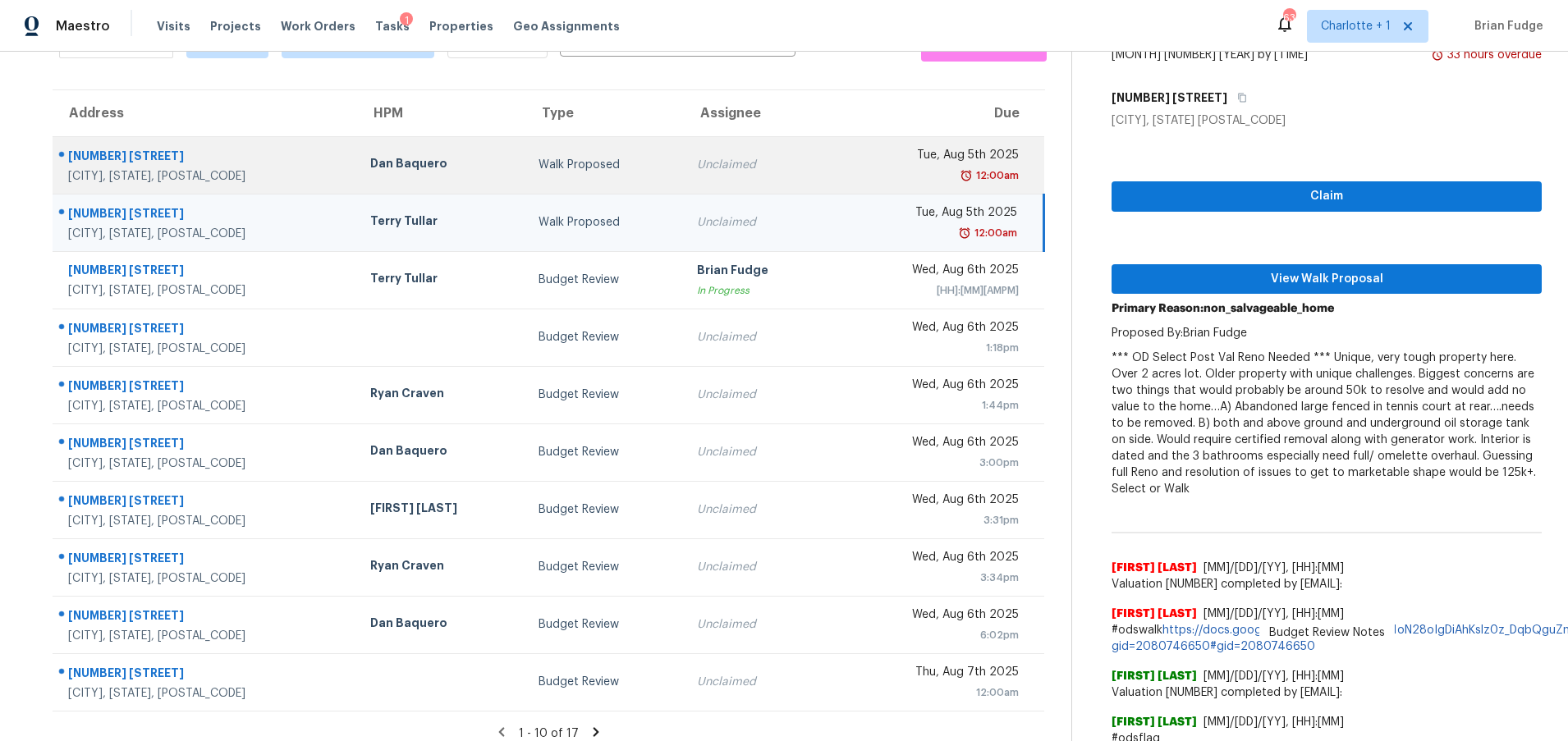 click on "Dan Baquero" at bounding box center (441, 165) 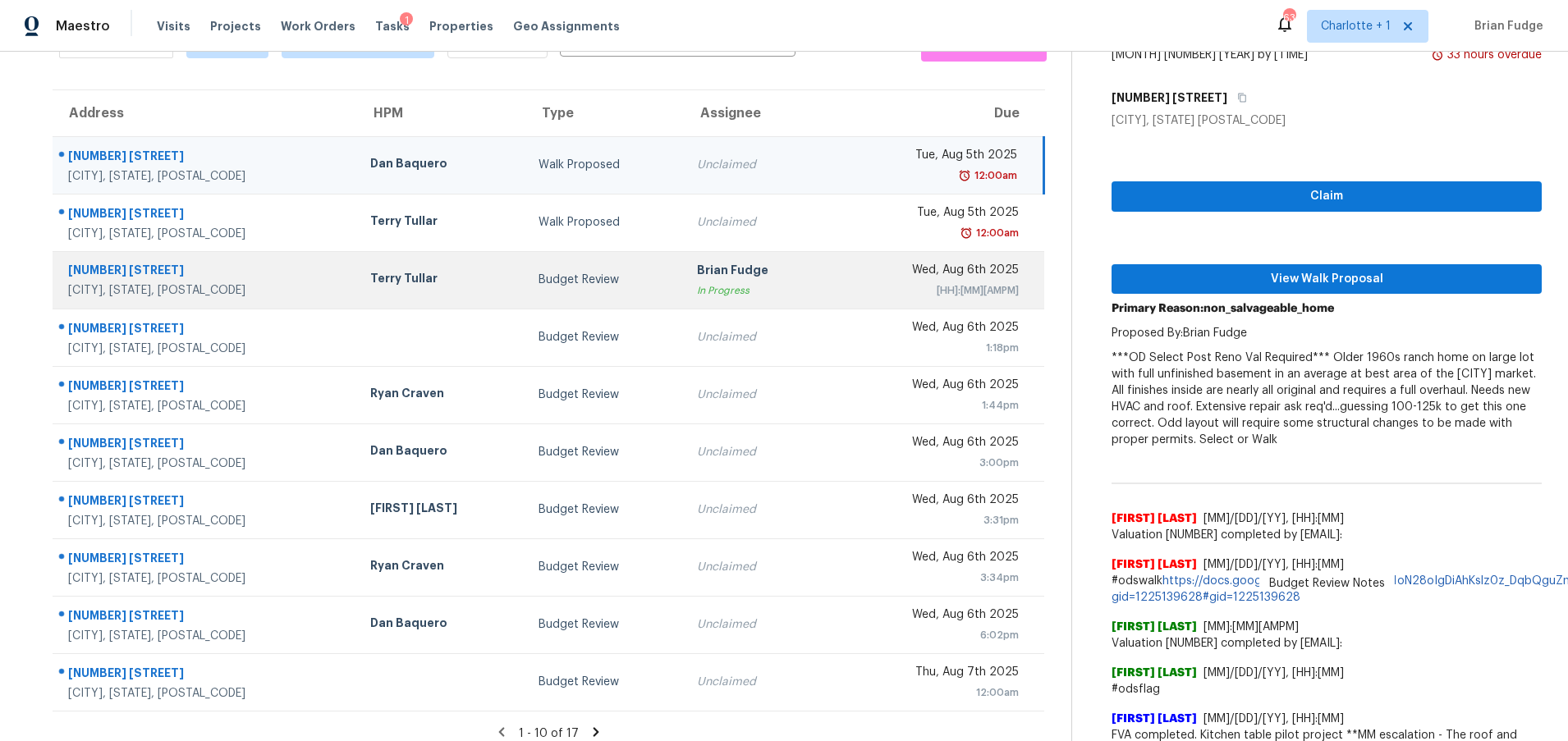 click on "Terry Tullar" at bounding box center [441, 280] 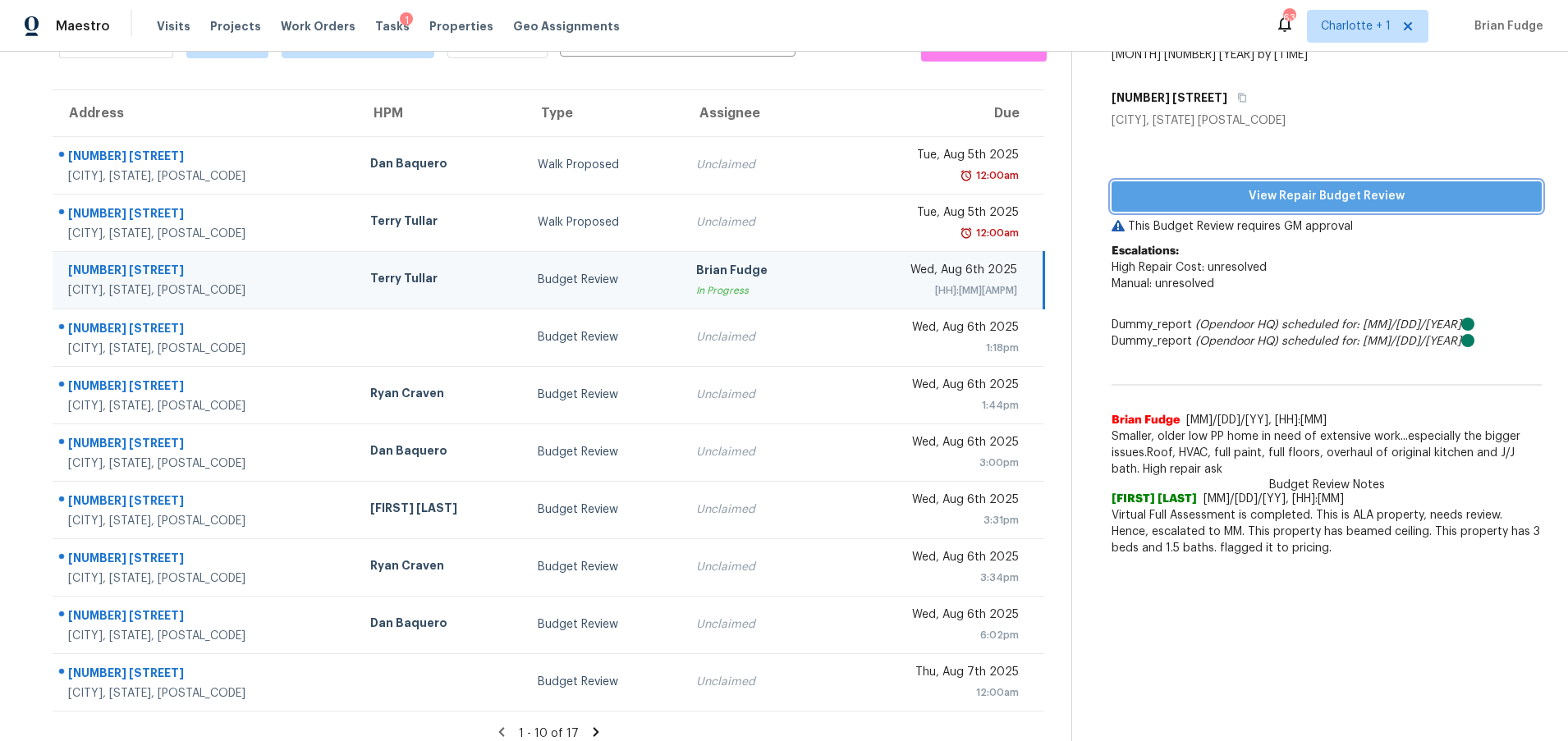 click on "View Repair Budget Review" at bounding box center (1327, 196) 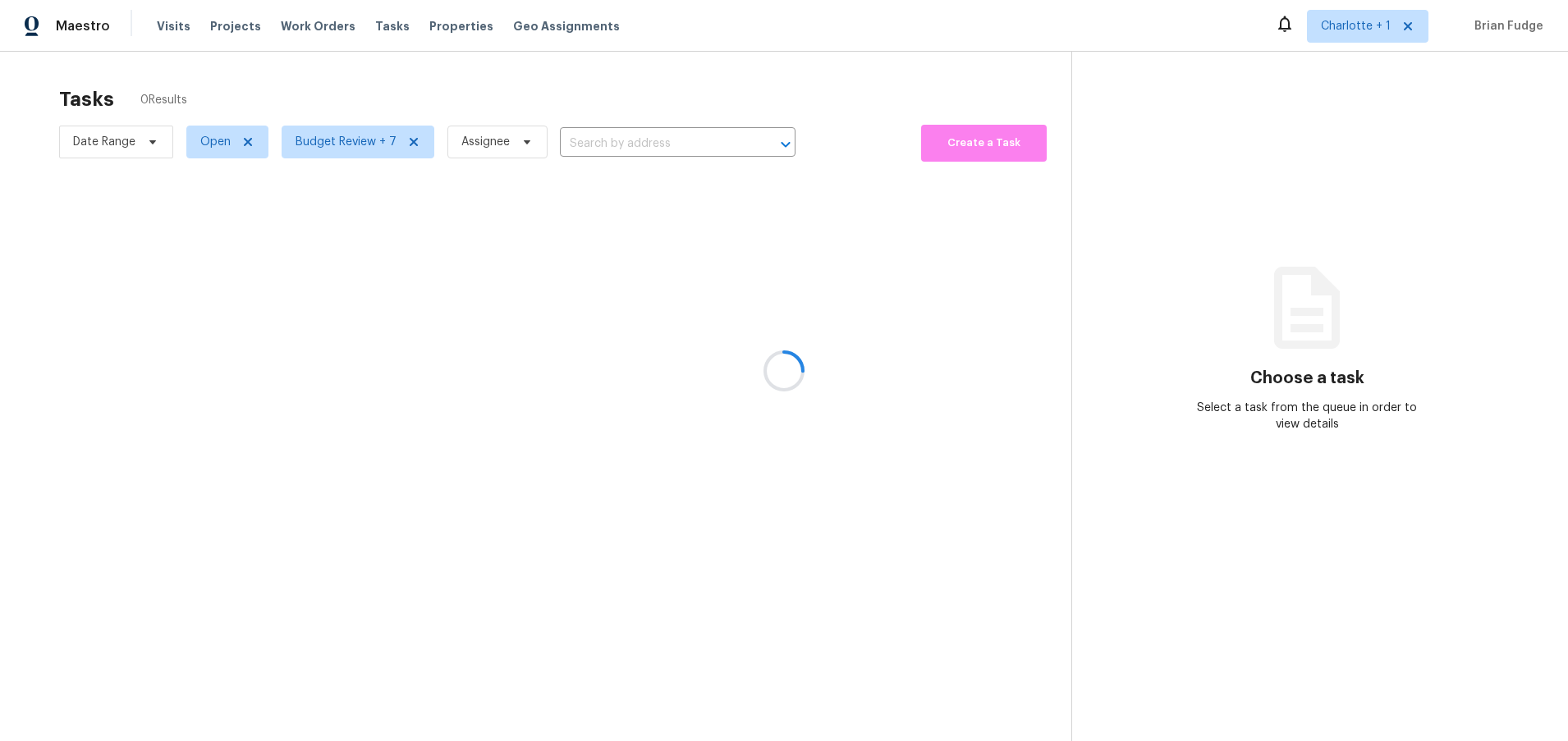 scroll, scrollTop: 0, scrollLeft: 0, axis: both 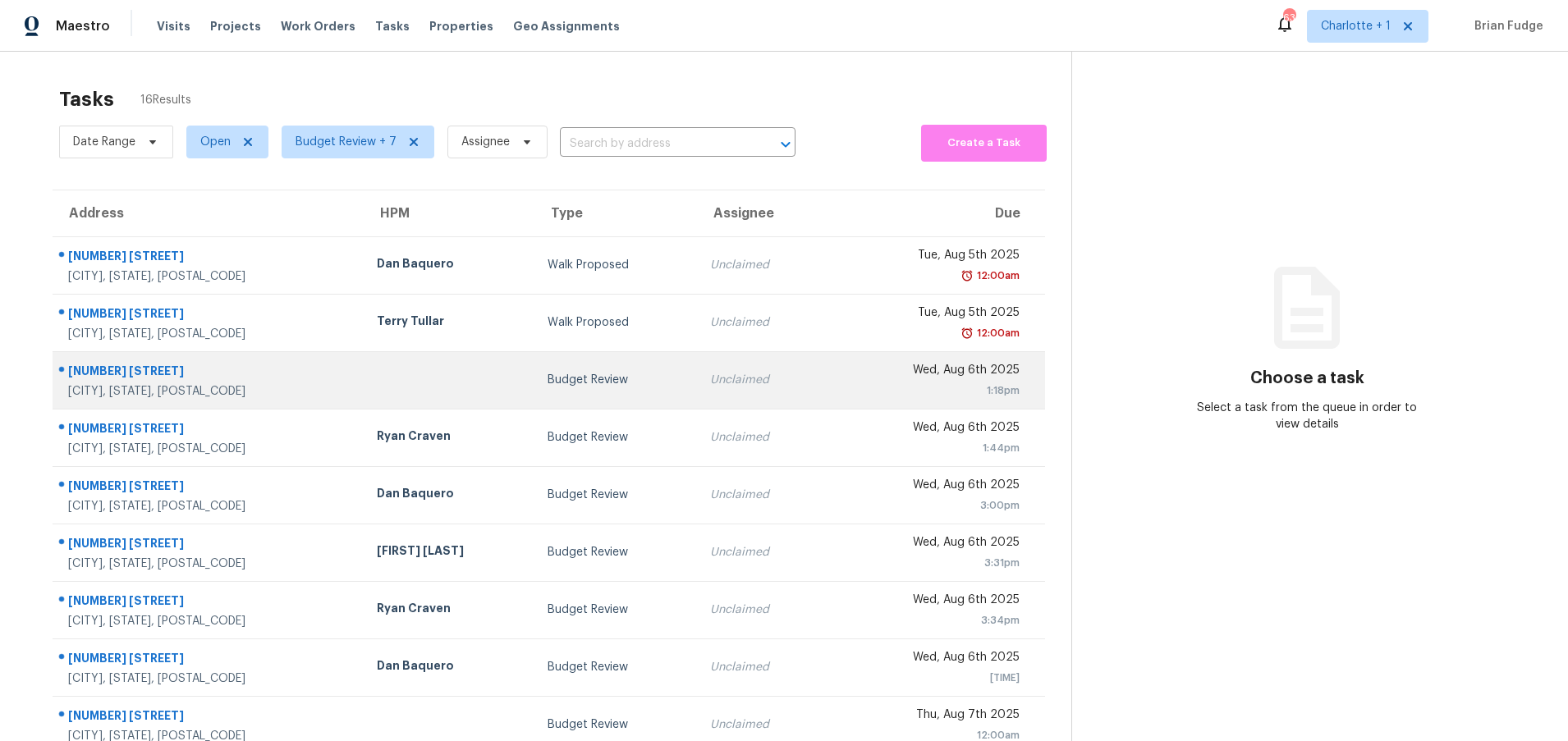 click at bounding box center (449, 380) 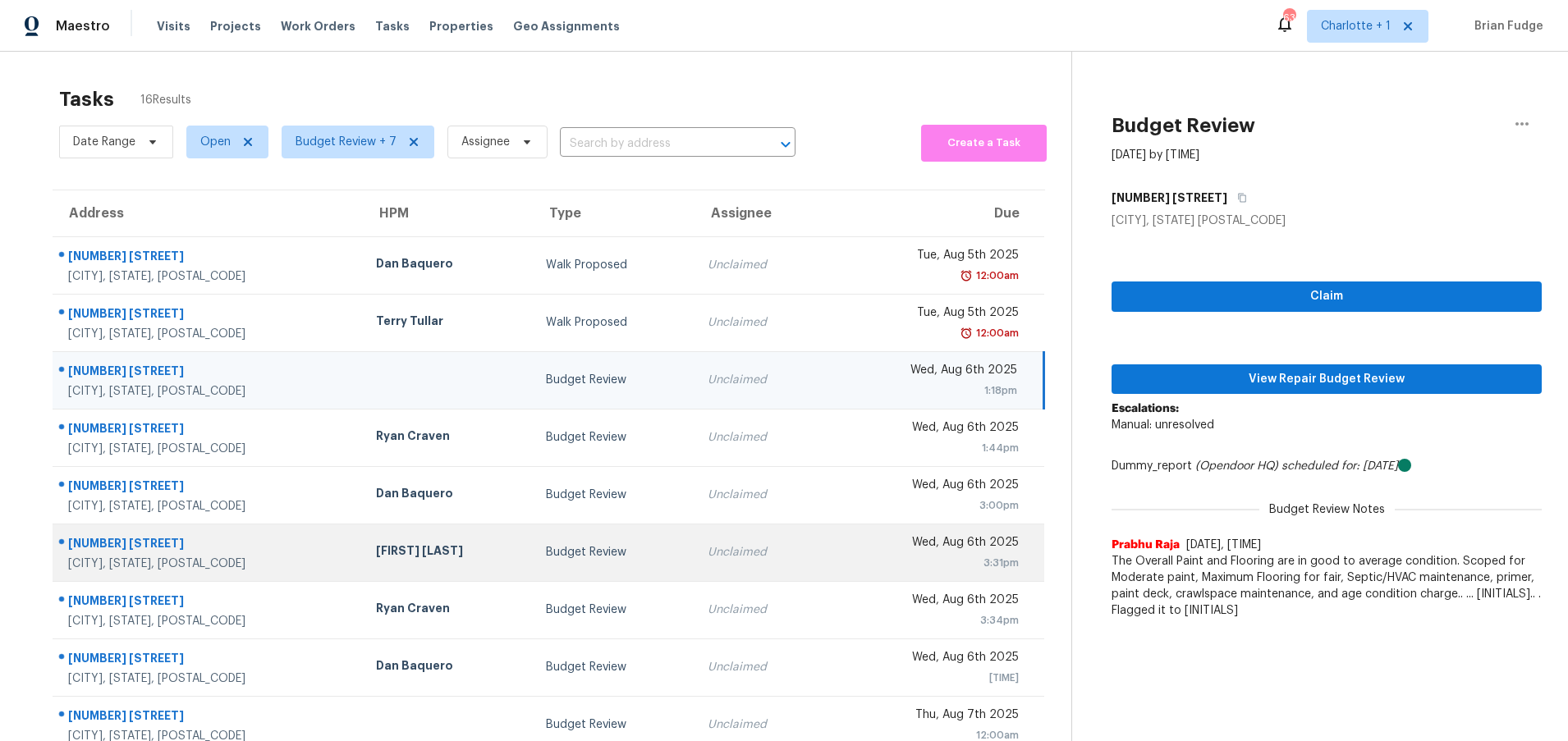 scroll, scrollTop: 126, scrollLeft: 0, axis: vertical 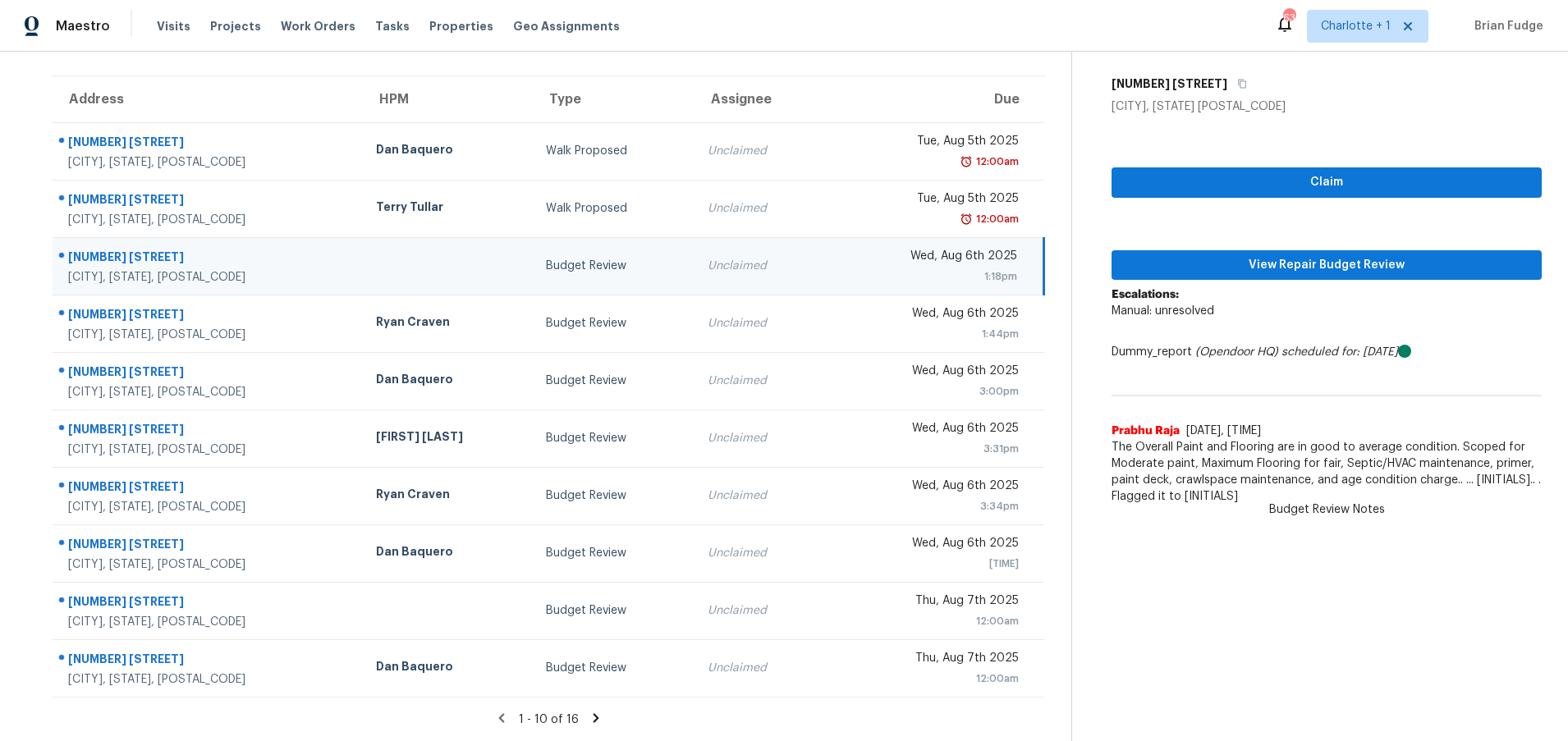 click on "[NUMBER] [STREET]" at bounding box center [209, 258] 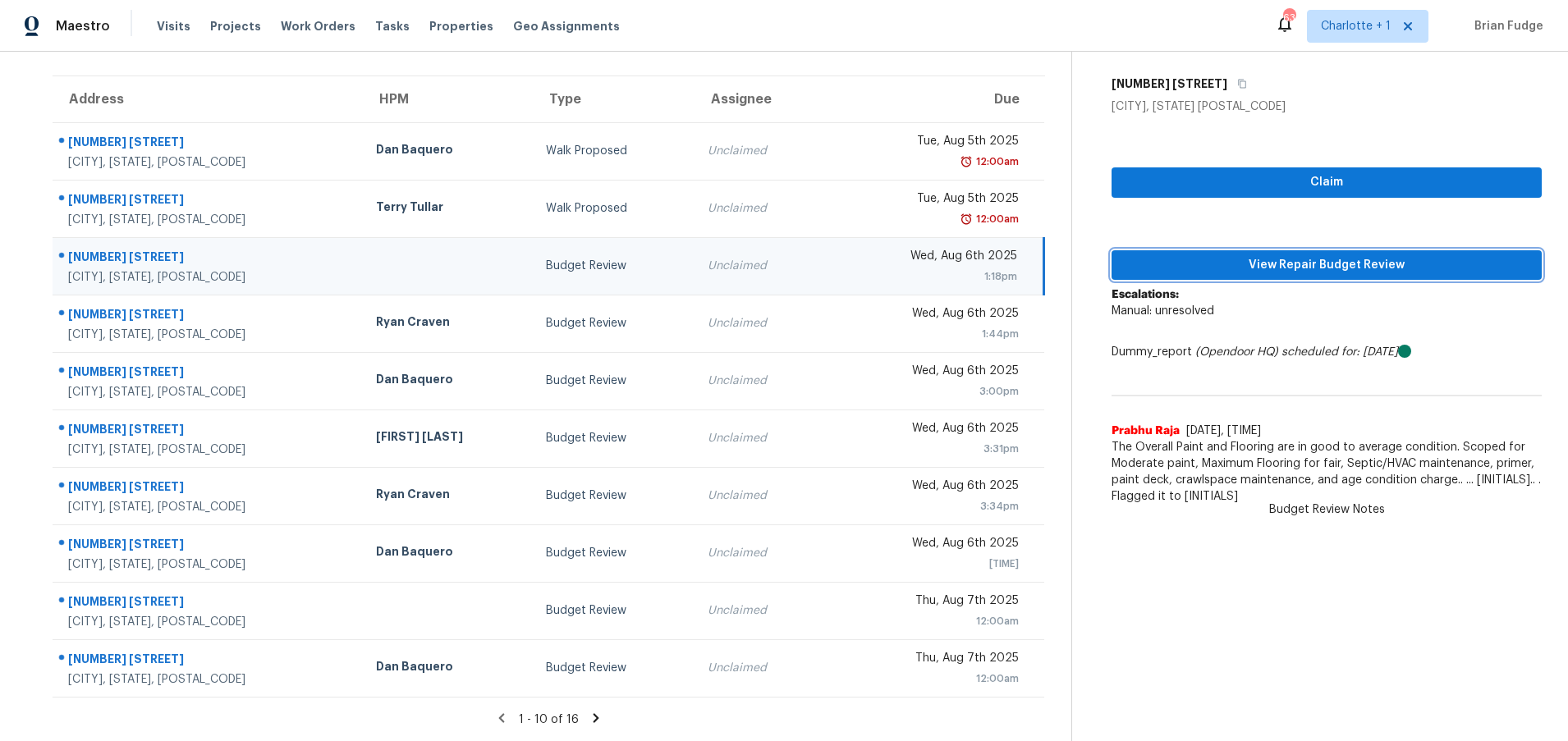 click on "View Repair Budget Review" at bounding box center (1327, 265) 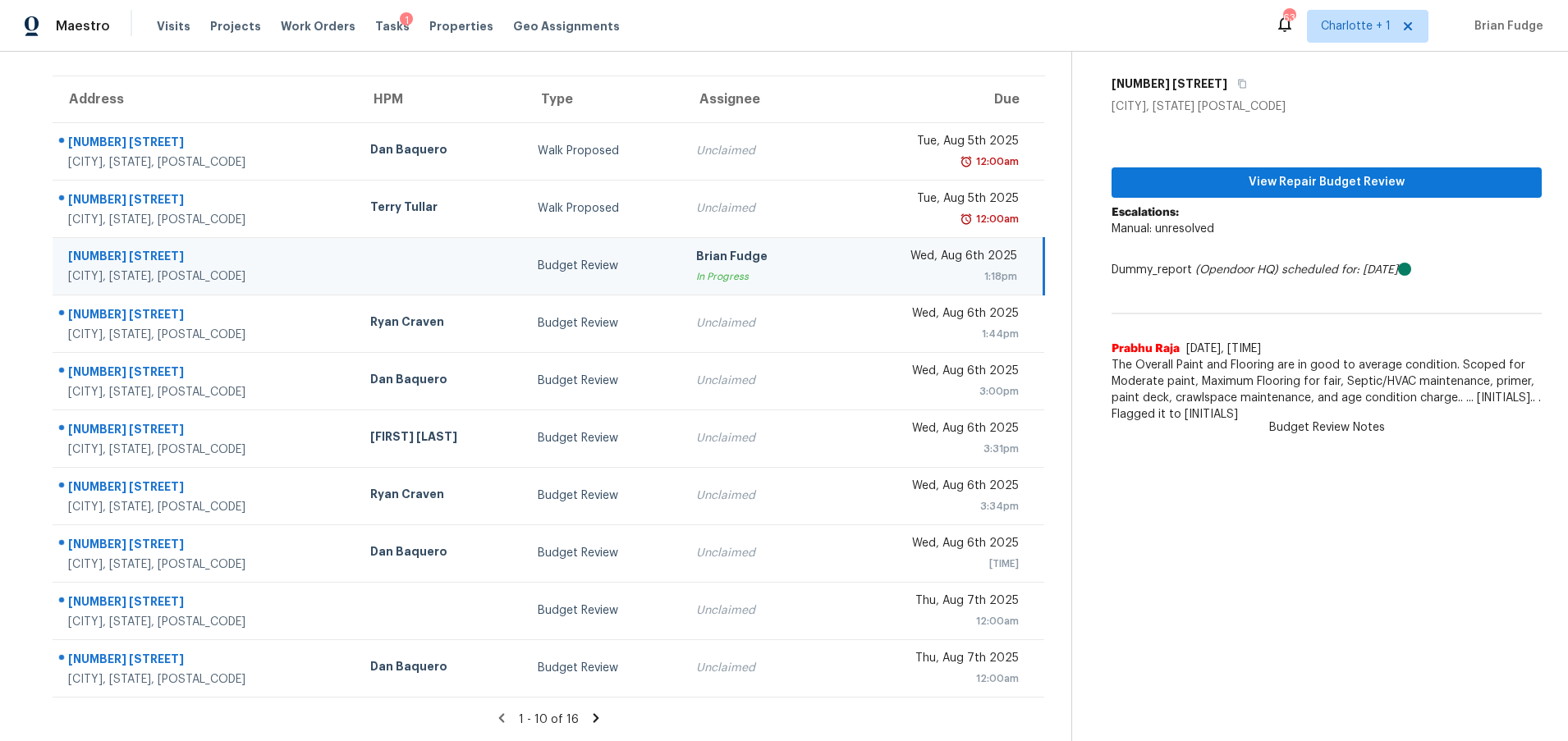 click 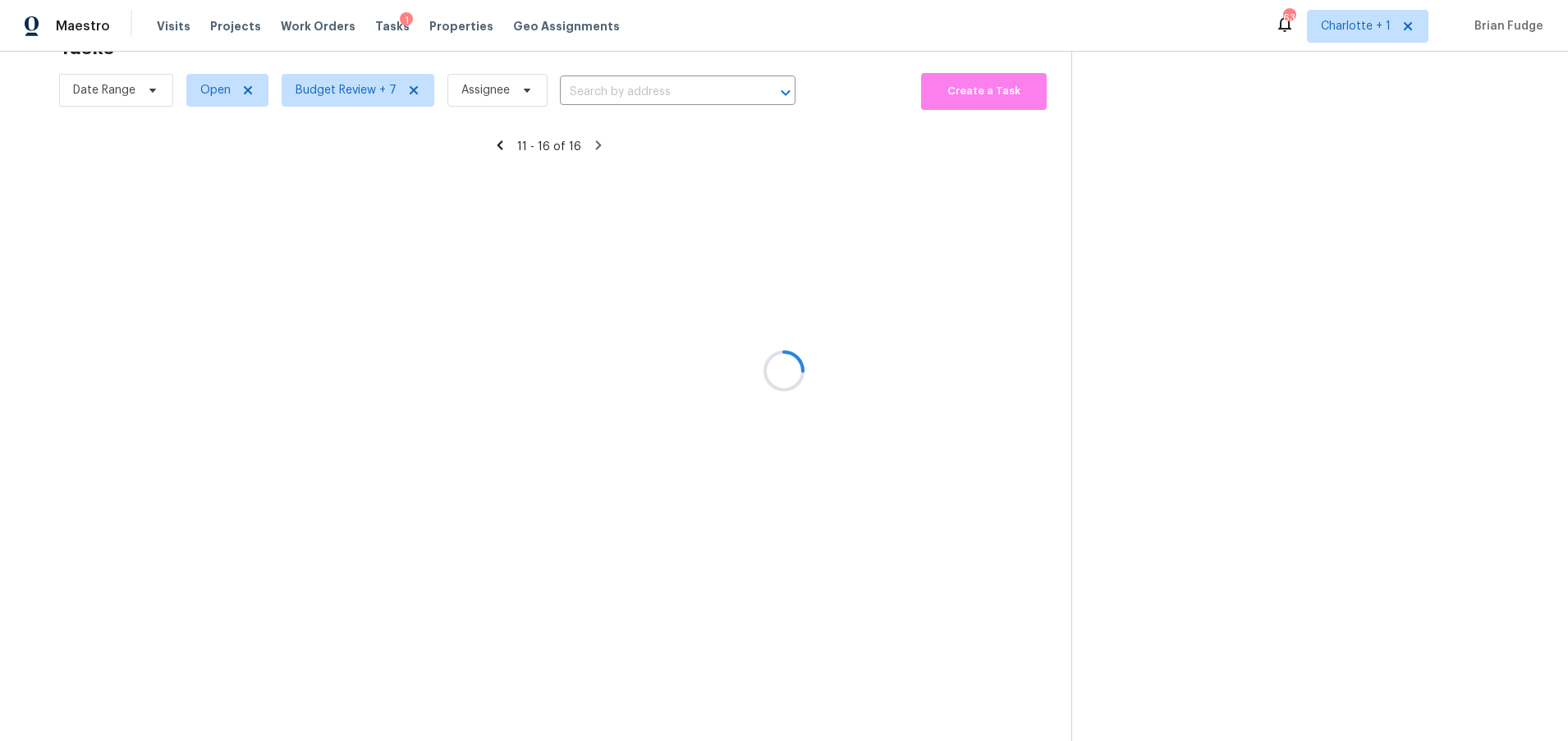 scroll, scrollTop: 64, scrollLeft: 0, axis: vertical 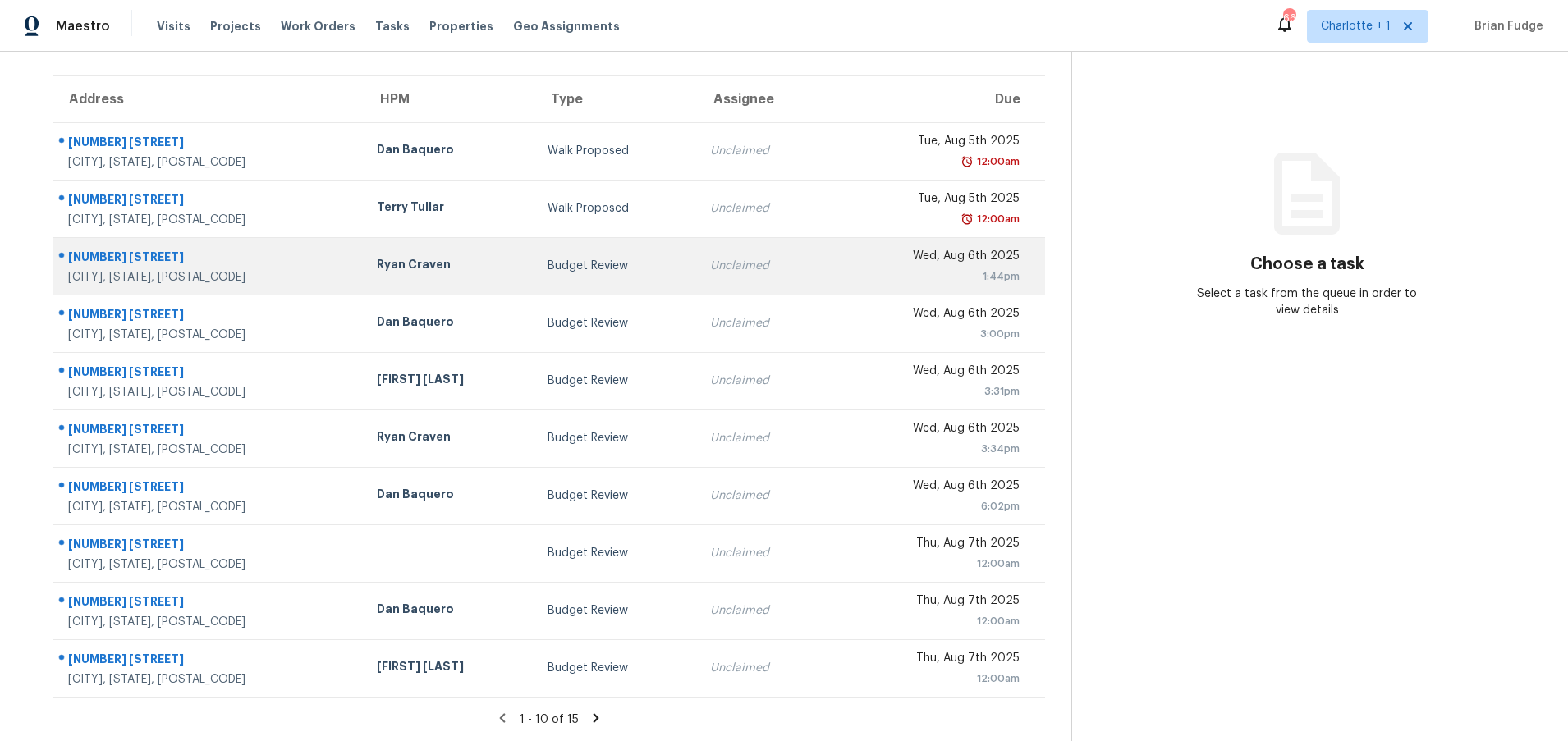 click on "Budget Review" at bounding box center [616, 266] 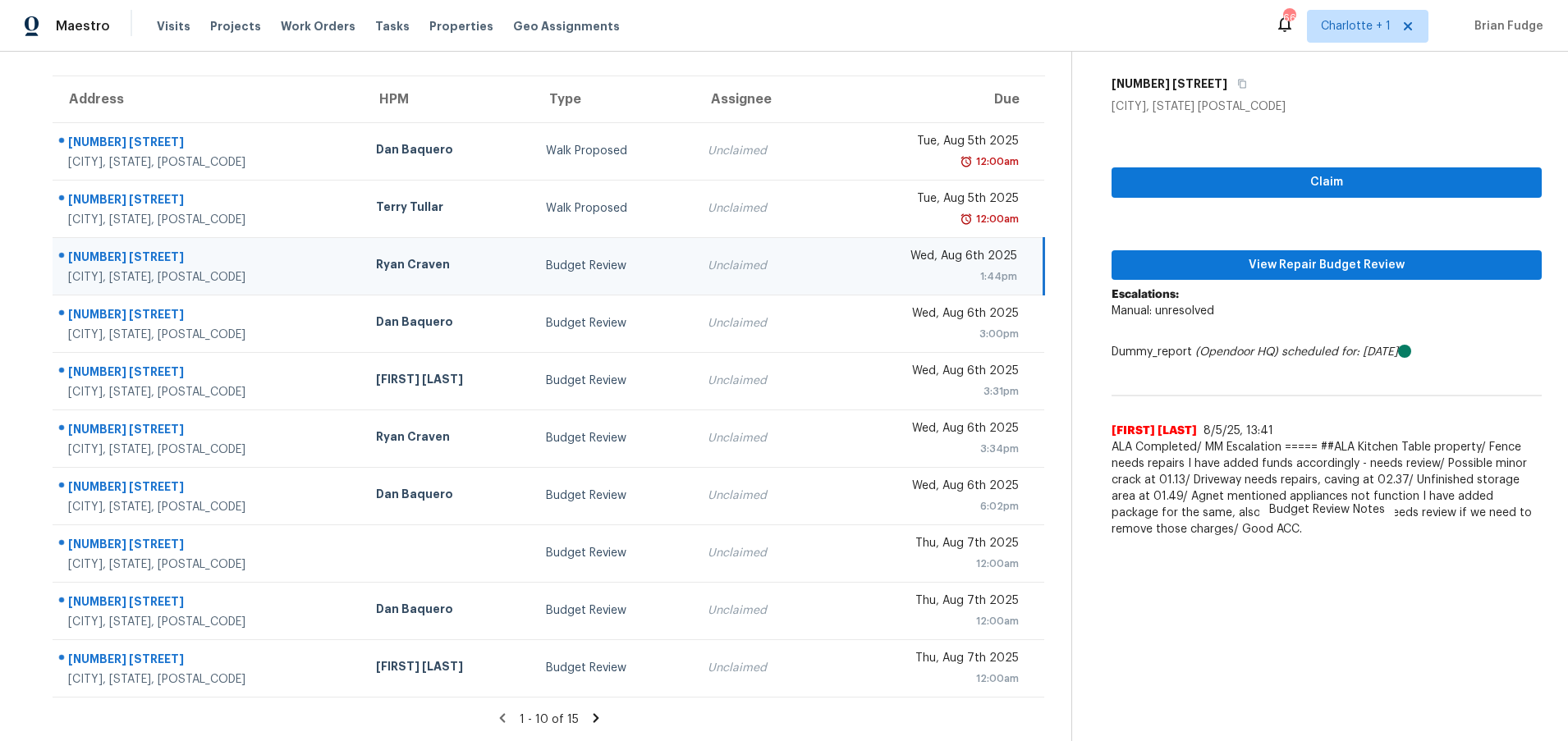 click on "[NUMBER] [STREET]" at bounding box center [209, 258] 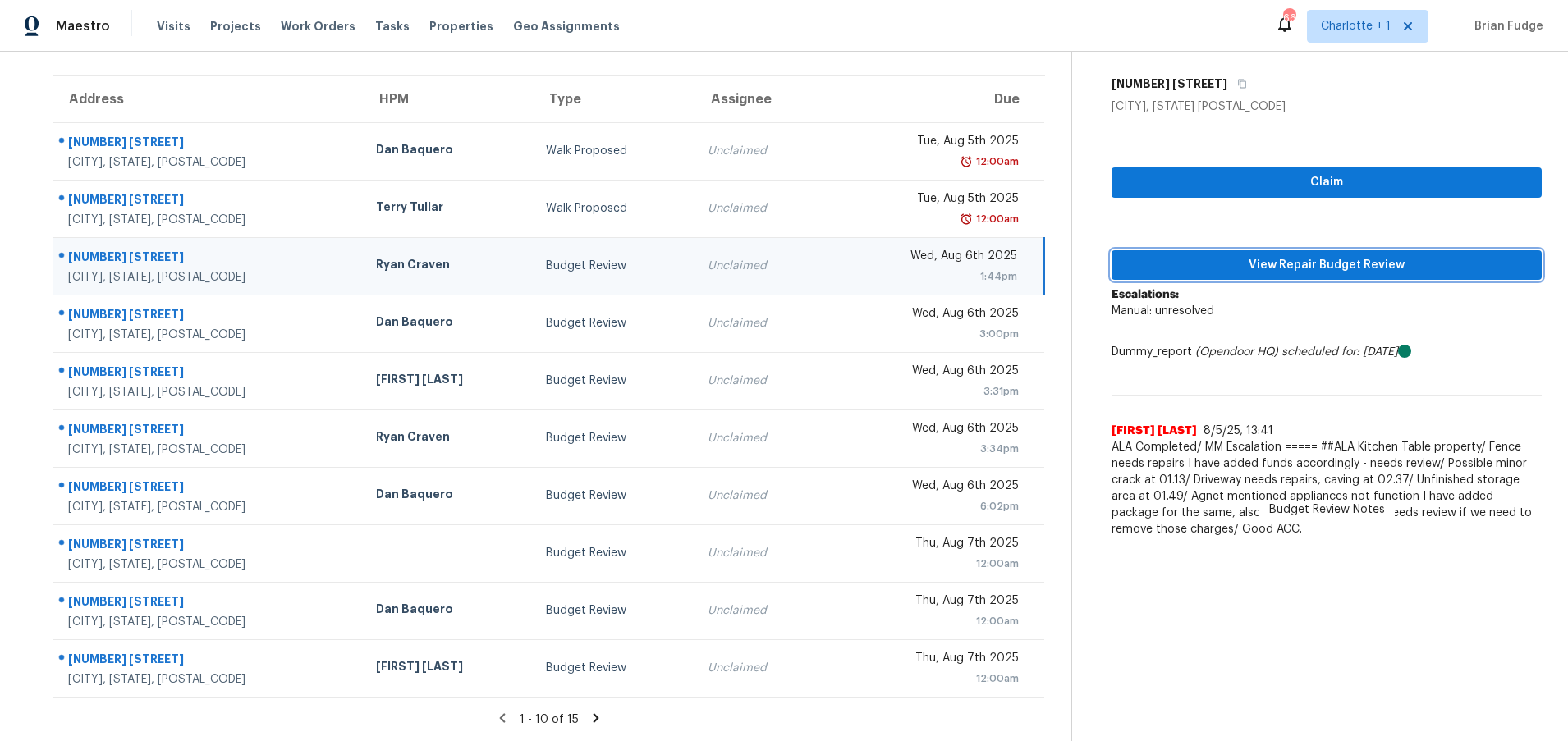 click on "View Repair Budget Review" at bounding box center (1327, 265) 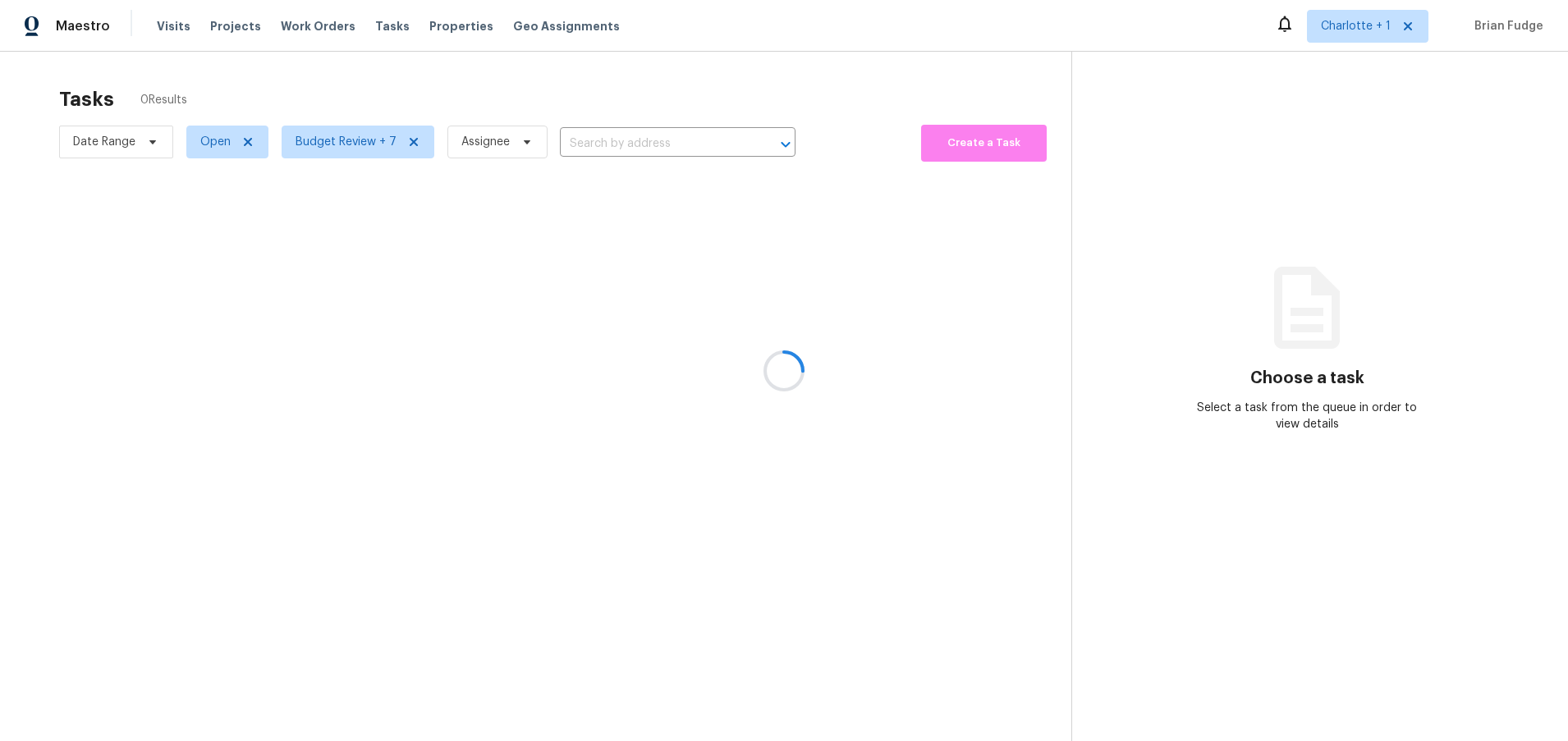 scroll, scrollTop: 0, scrollLeft: 0, axis: both 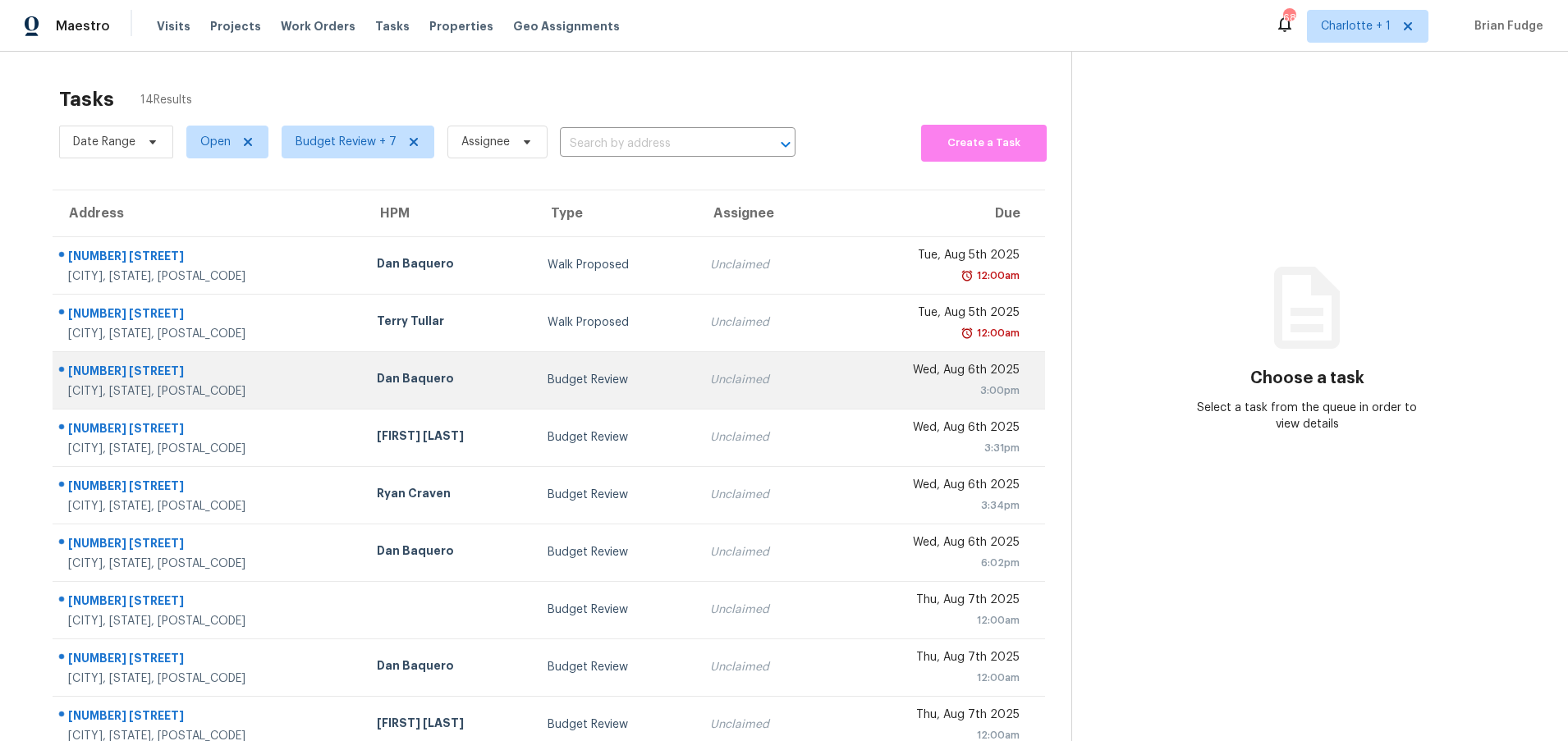click on "Unclaimed" at bounding box center [761, 380] 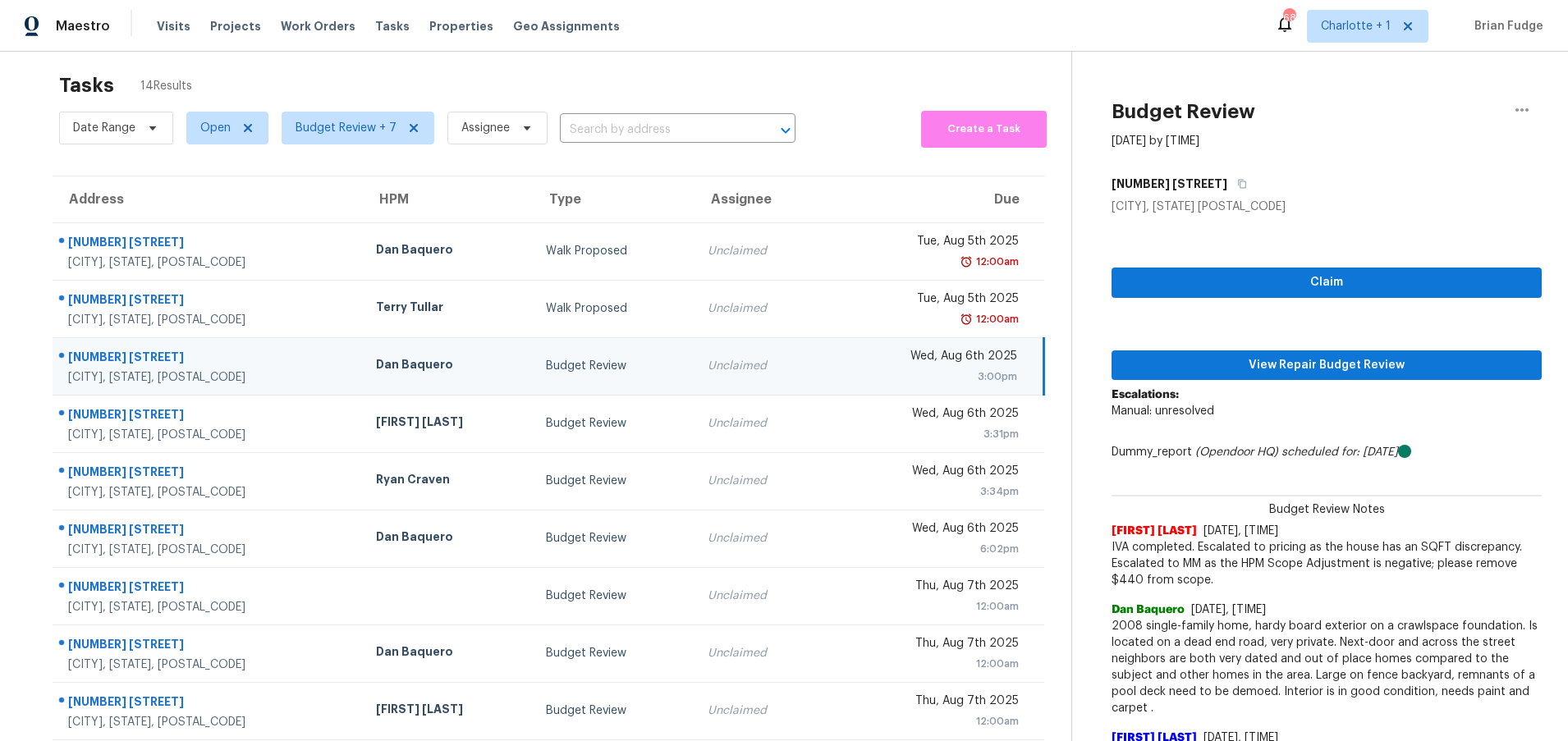 scroll, scrollTop: 19, scrollLeft: 0, axis: vertical 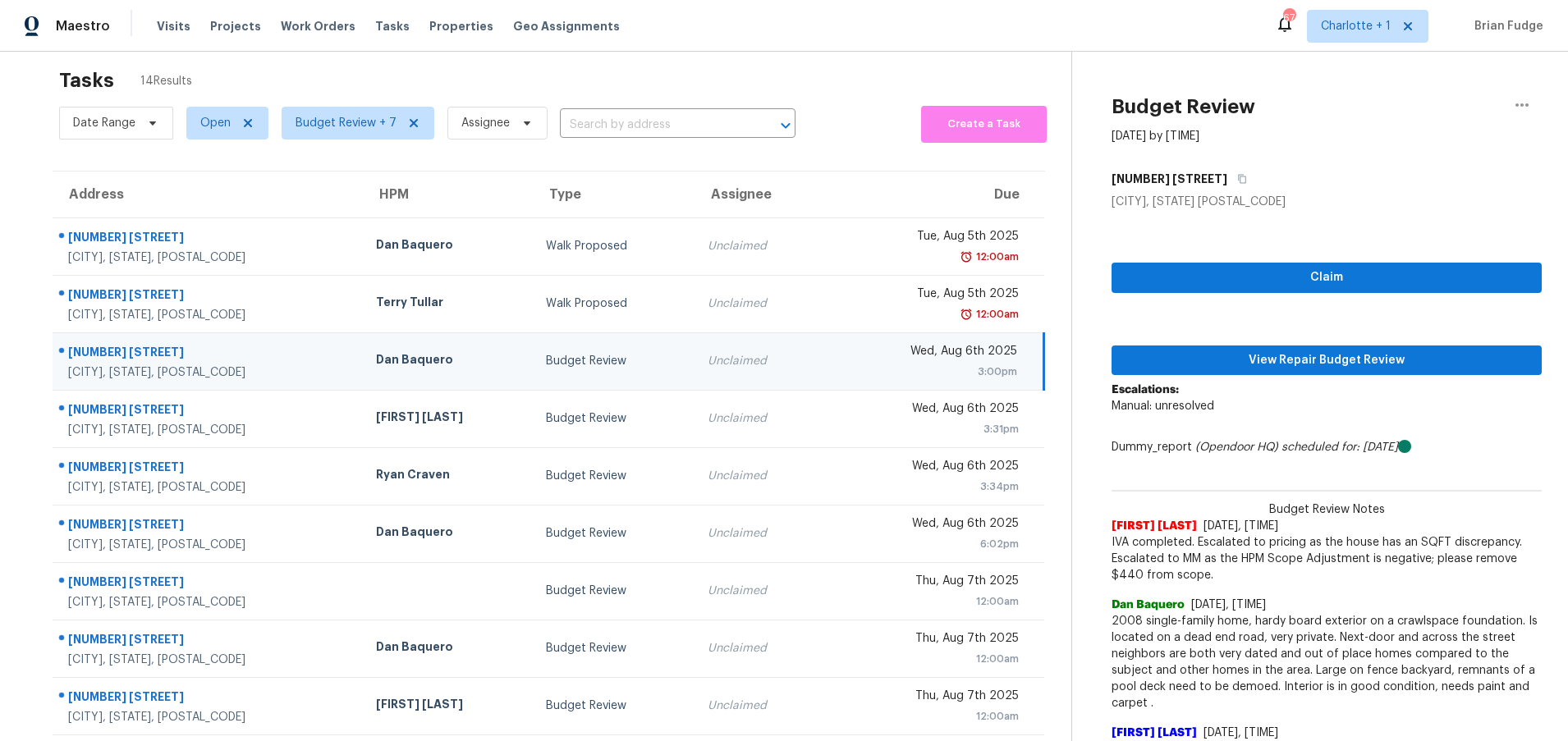 click on "13527 Hagers Ferry Rd" at bounding box center [209, 354] 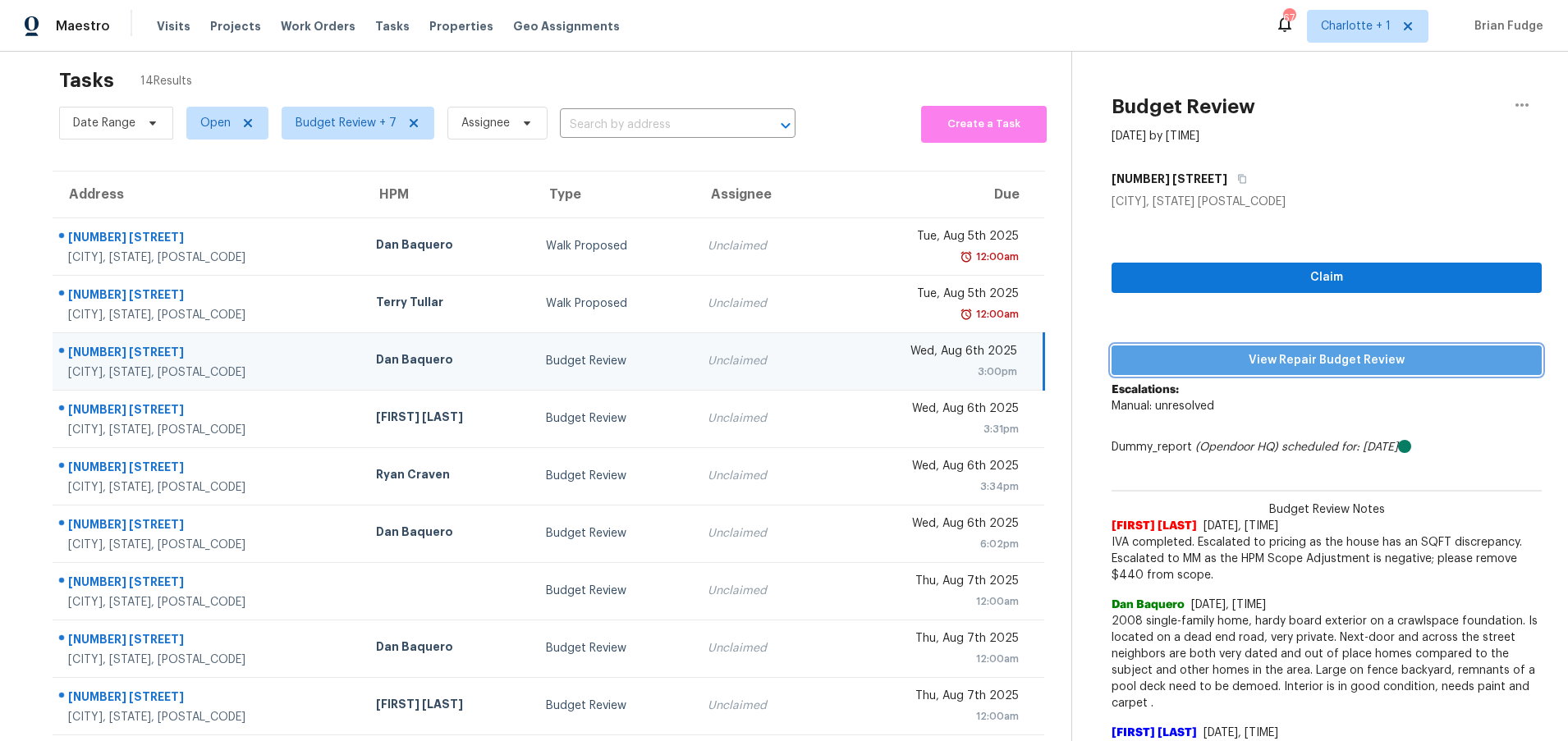 click on "View Repair Budget Review" at bounding box center (1327, 360) 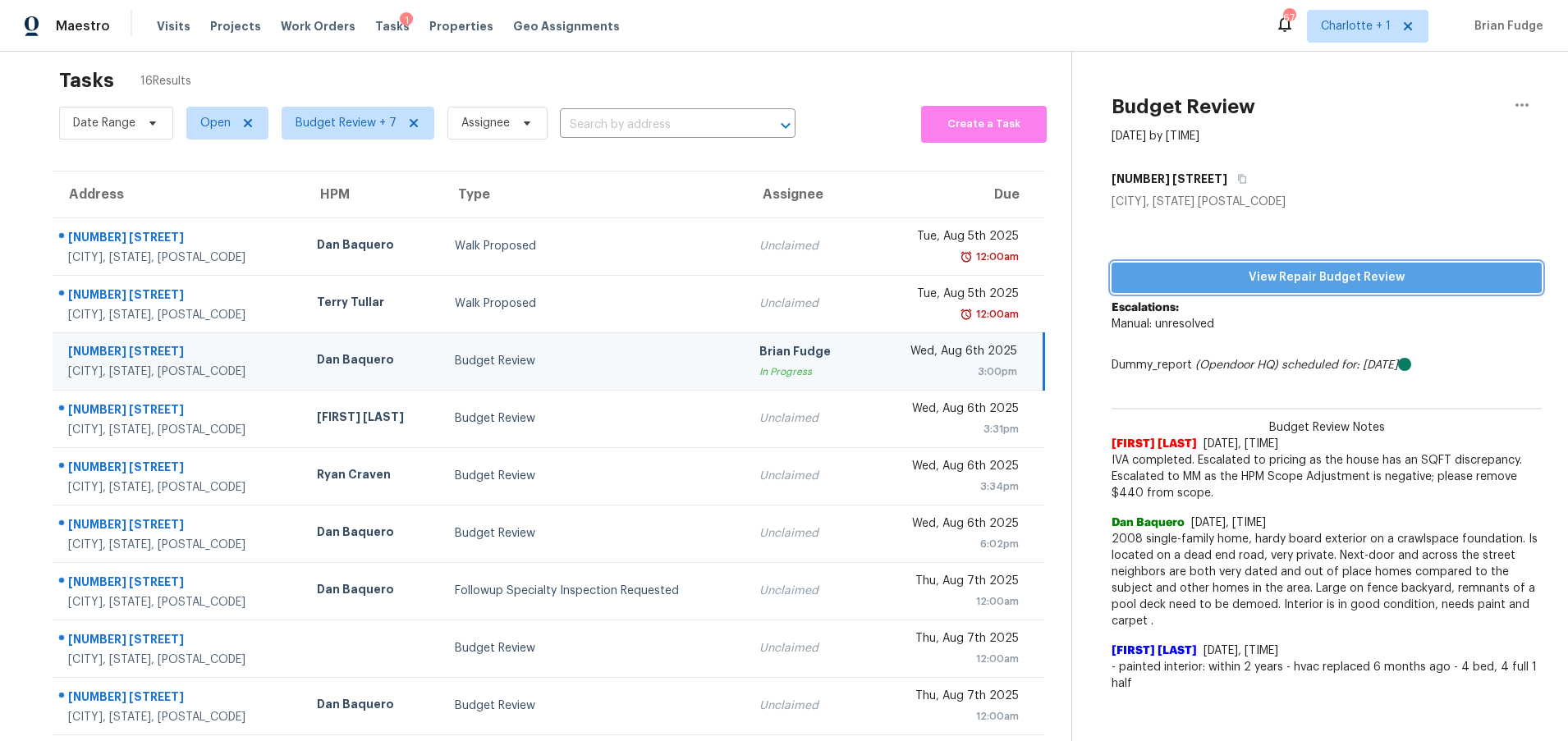 click on "View Repair Budget Review" at bounding box center [1327, 277] 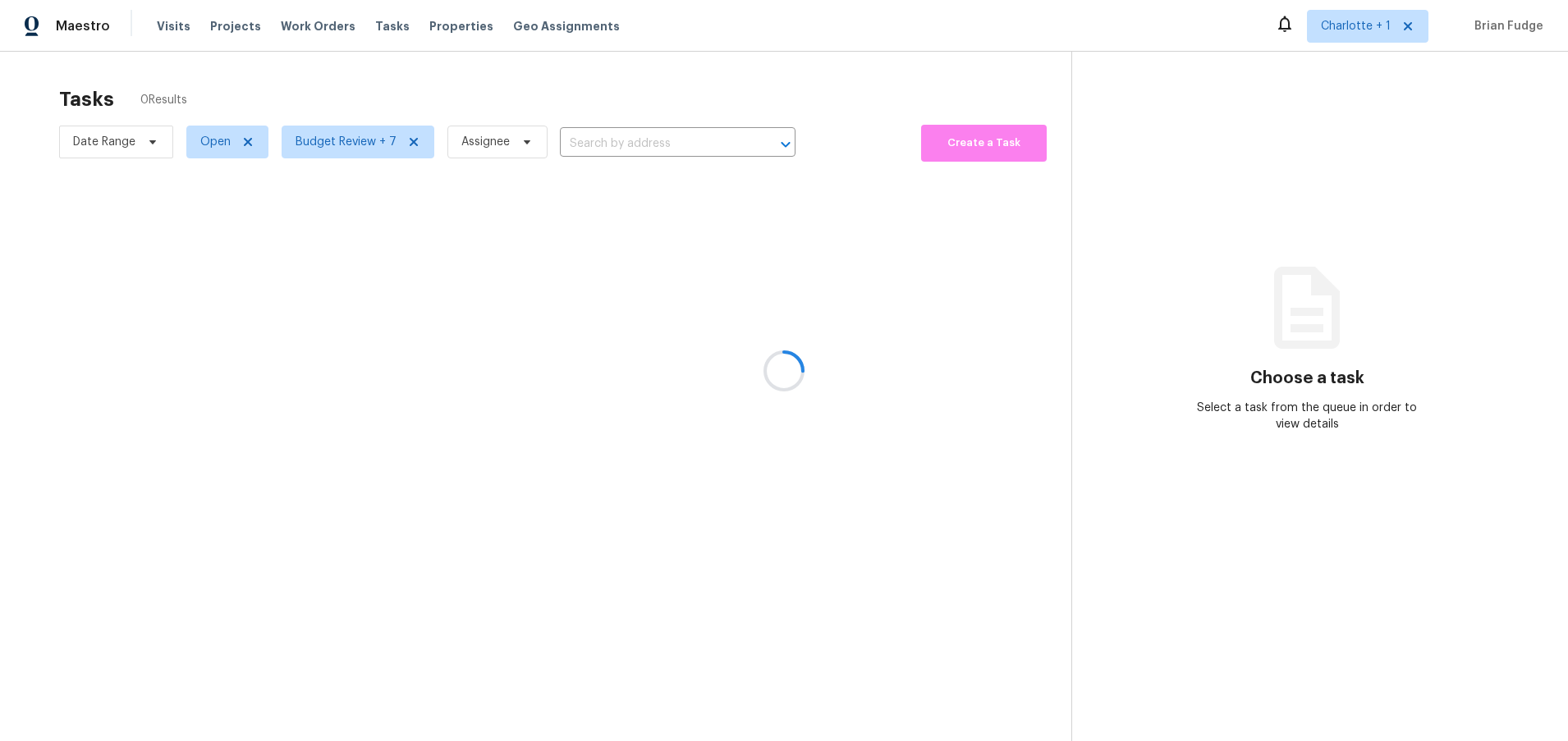 scroll, scrollTop: 0, scrollLeft: 0, axis: both 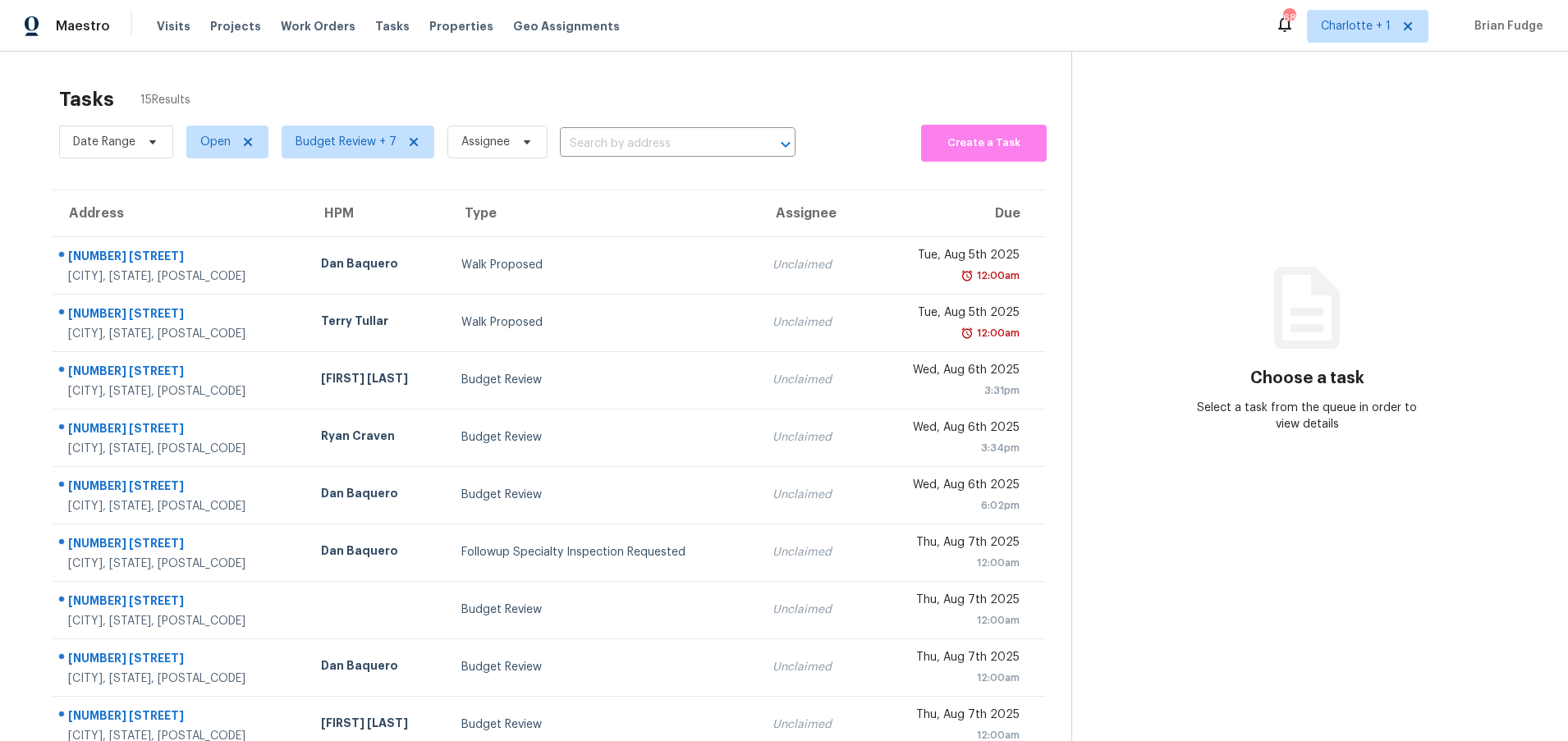 click on "Tasks 15  Results Date Range Open Budget Review + 7 Assignee ​ Create a Task Address HPM Type Assignee Due [NUMBER] [STREET]   [CITY], [STATE], [POSTAL_CODE] [FIRST] [LAST] Walk Proposed Unclaimed [DAY], [DATE] [TIME] [NUMBER] [STREET]   [CITY], [STATE], [POSTAL_CODE] [FIRST] [LAST] Walk Proposed Unclaimed [DAY], [DATE] [TIME] [NUMBER] [STREET]   [CITY], [STATE], [POSTAL_CODE] [FIRST] [LAST] Budget Review Unclaimed [DAY], [DATE] [TIME] [NUMBER] [STREET]   [CITY], [STATE], [POSTAL_CODE] [FIRST] [LAST] Budget Review Unclaimed [DAY], [DATE] [TIME] [NUMBER] [STREET]   [CITY], [STATE], [POSTAL_CODE] [FIRST] [LAST] Budget Review Unclaimed [DAY], [DATE] [TIME] [NUMBER] [STREET]   [CITY], [STATE], [POSTAL_CODE] [FIRST] [LAST] Followup Specialty Inspection Requested Unclaimed [DAY], [DATE] [TIME] [NUMBER] [STREET]   [CITY], [STATE], [POSTAL_CODE] Budget Review Unclaimed [DAY], [DATE] [TIME] [NUMBER] [STREET]   [CITY], [STATE], [POSTAL_CODE] [FIRST] [LAST] Budget Review Unclaimed [DAY], [DATE] [TIME] [NUMBER] [STREET]   [CITY], [STATE], [POSTAL_CODE] [FIRST] [LAST] Budget Review [TIME]" at bounding box center [784, 453] 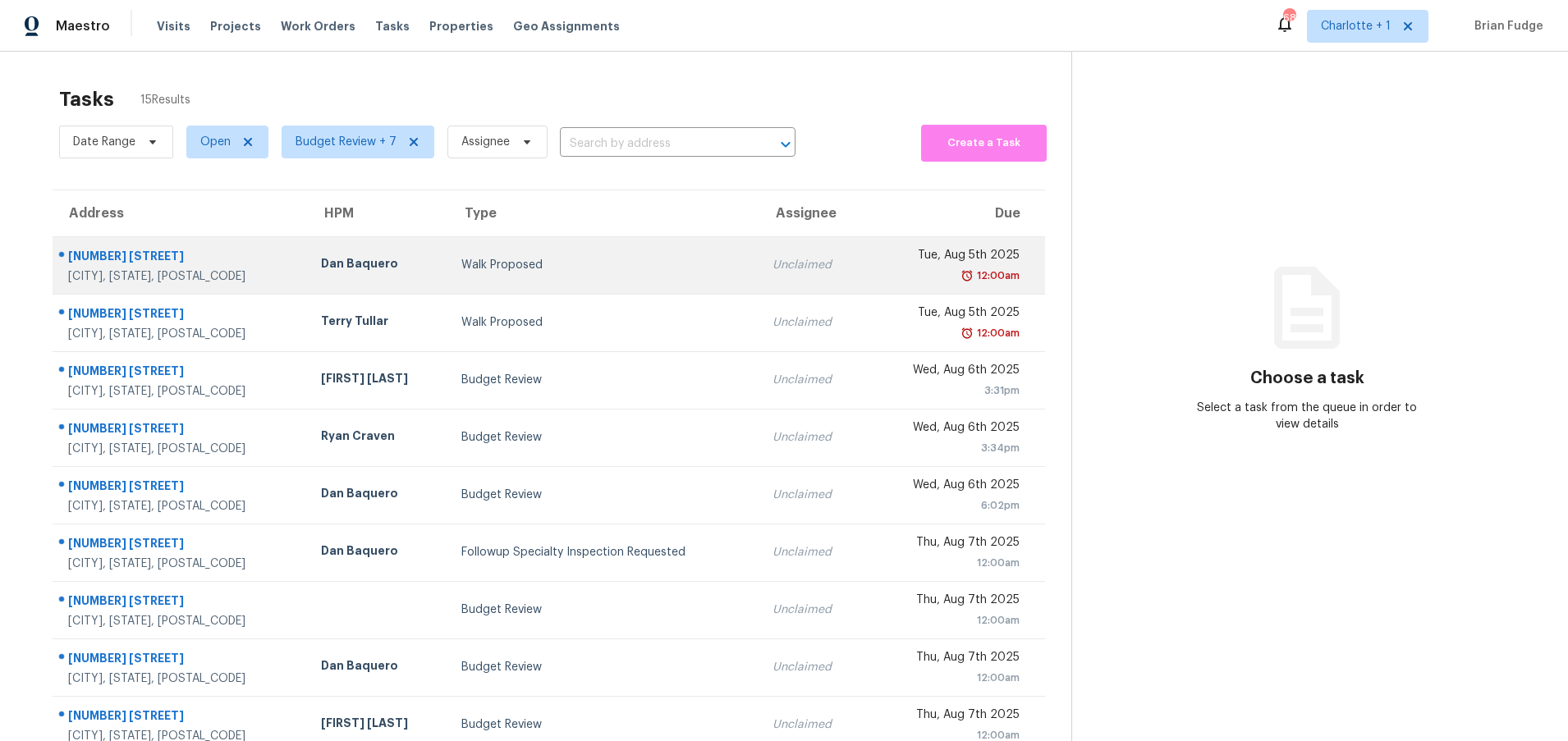 scroll, scrollTop: 126, scrollLeft: 0, axis: vertical 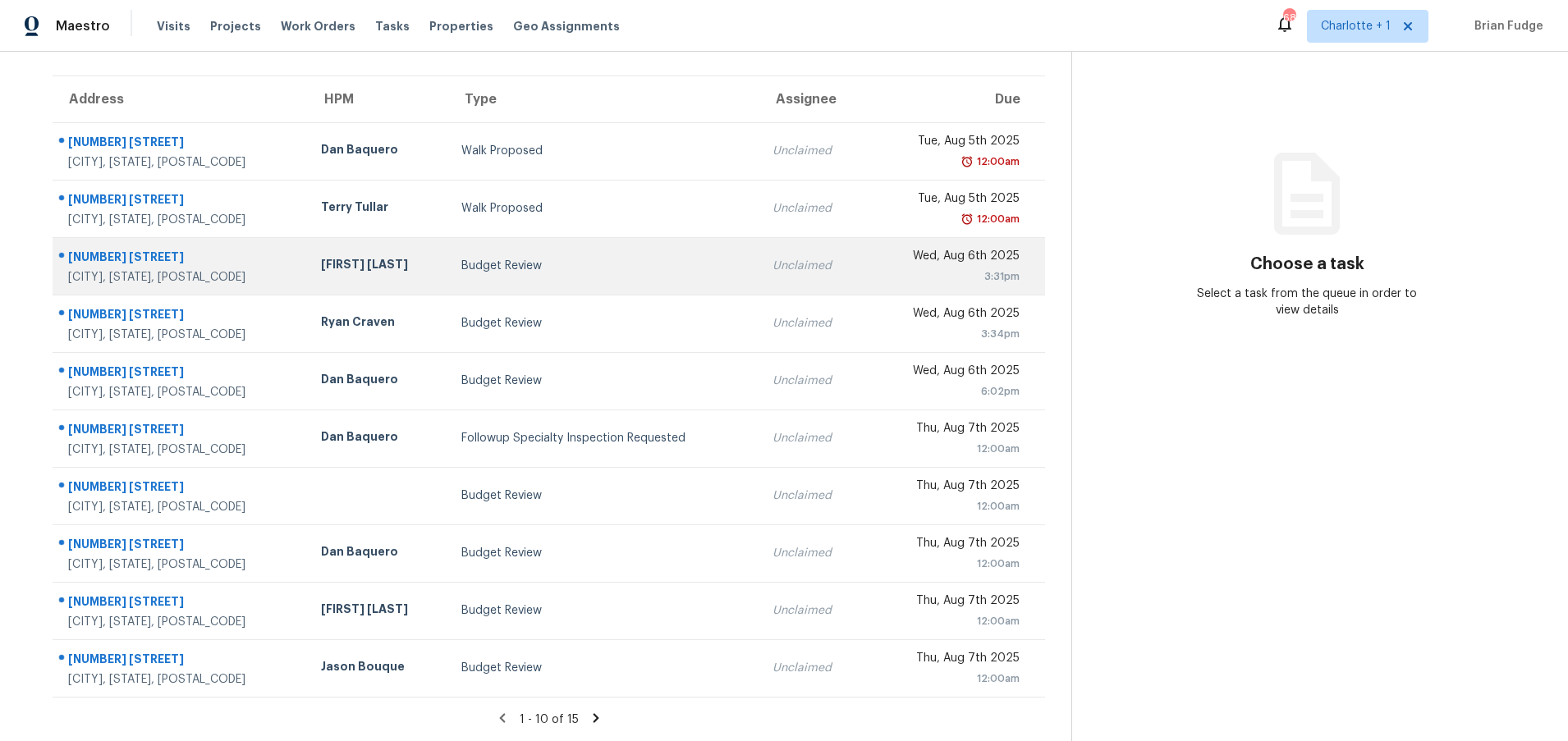 click on "Budget Review" at bounding box center (603, 266) 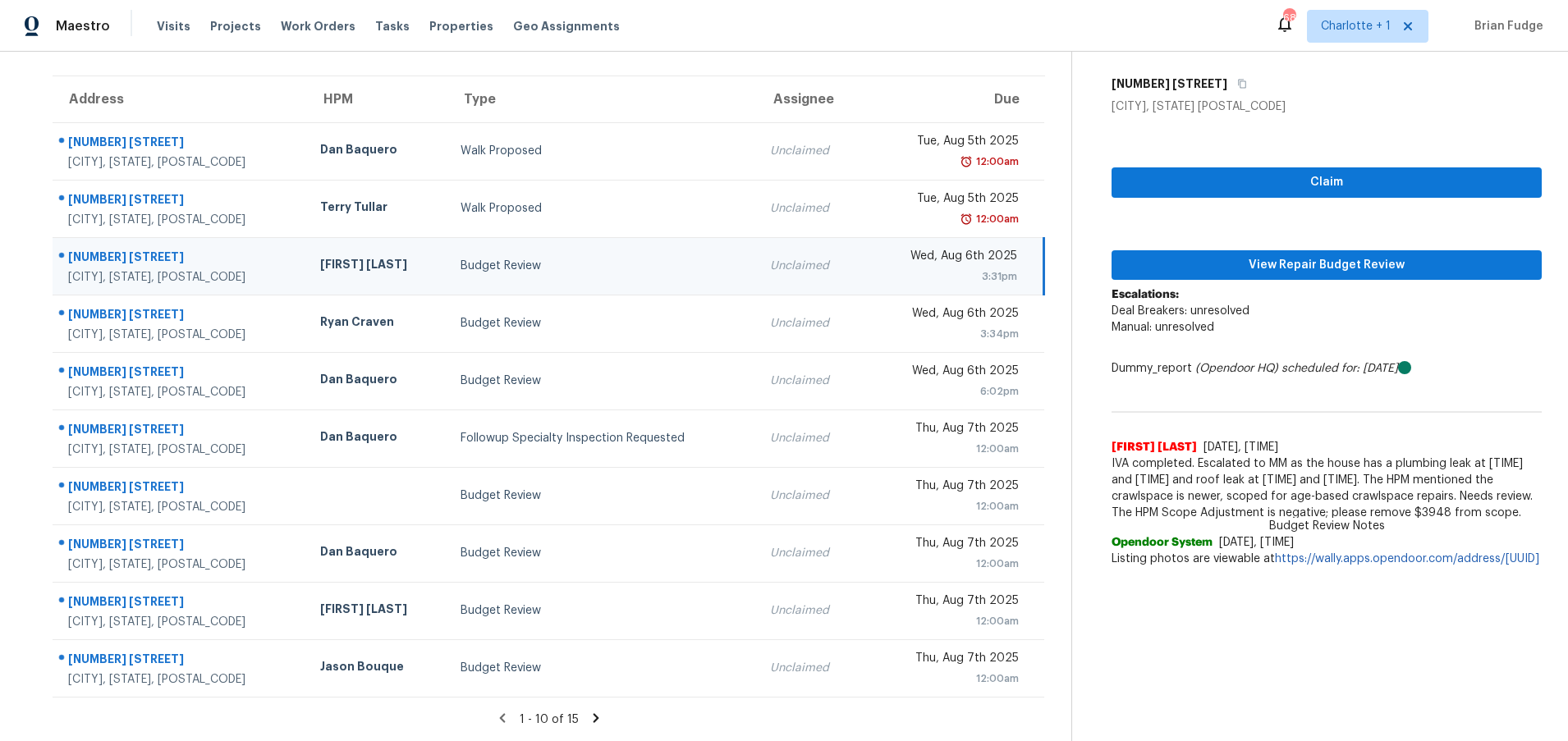 click on "[NUMBER] [STREET]   [CITY], [STATE], [POSTAL_CODE]" at bounding box center (180, 266) 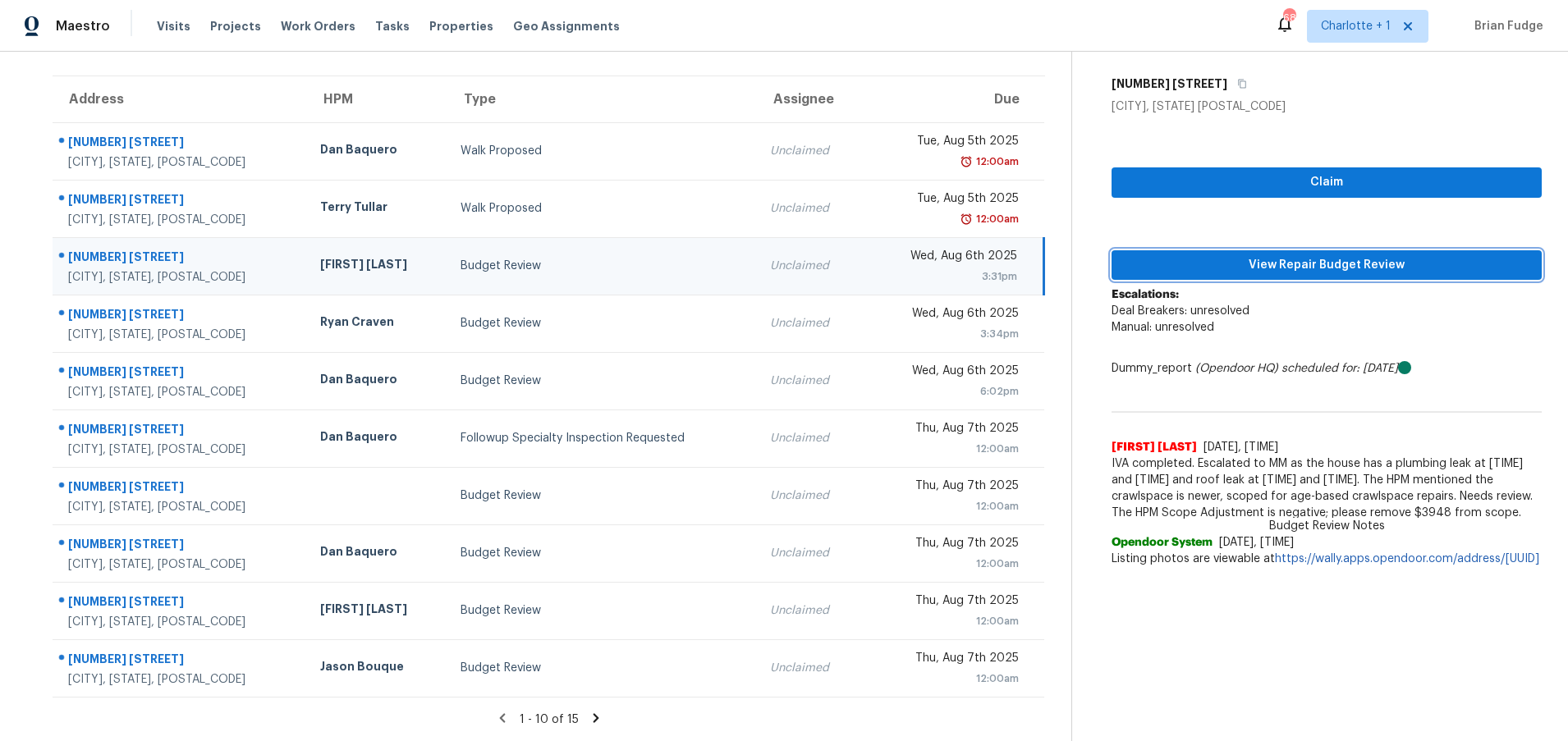 click on "View Repair Budget Review" at bounding box center [1327, 265] 